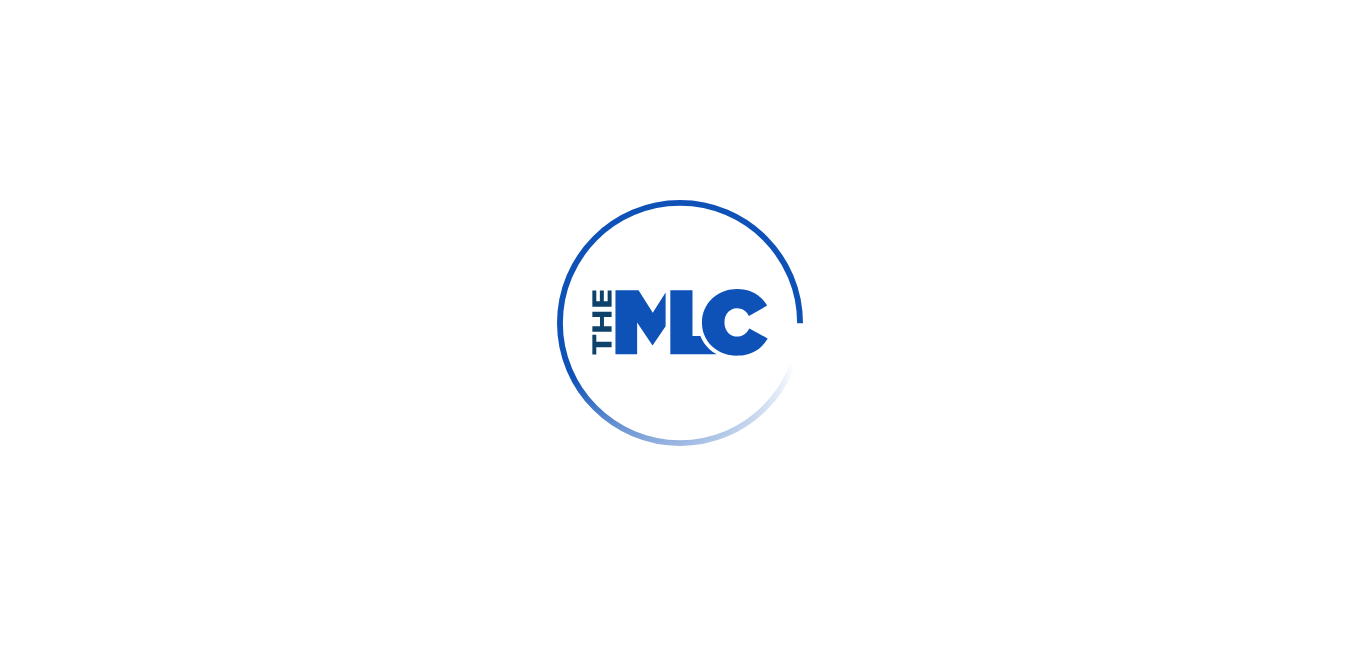 scroll, scrollTop: 0, scrollLeft: 0, axis: both 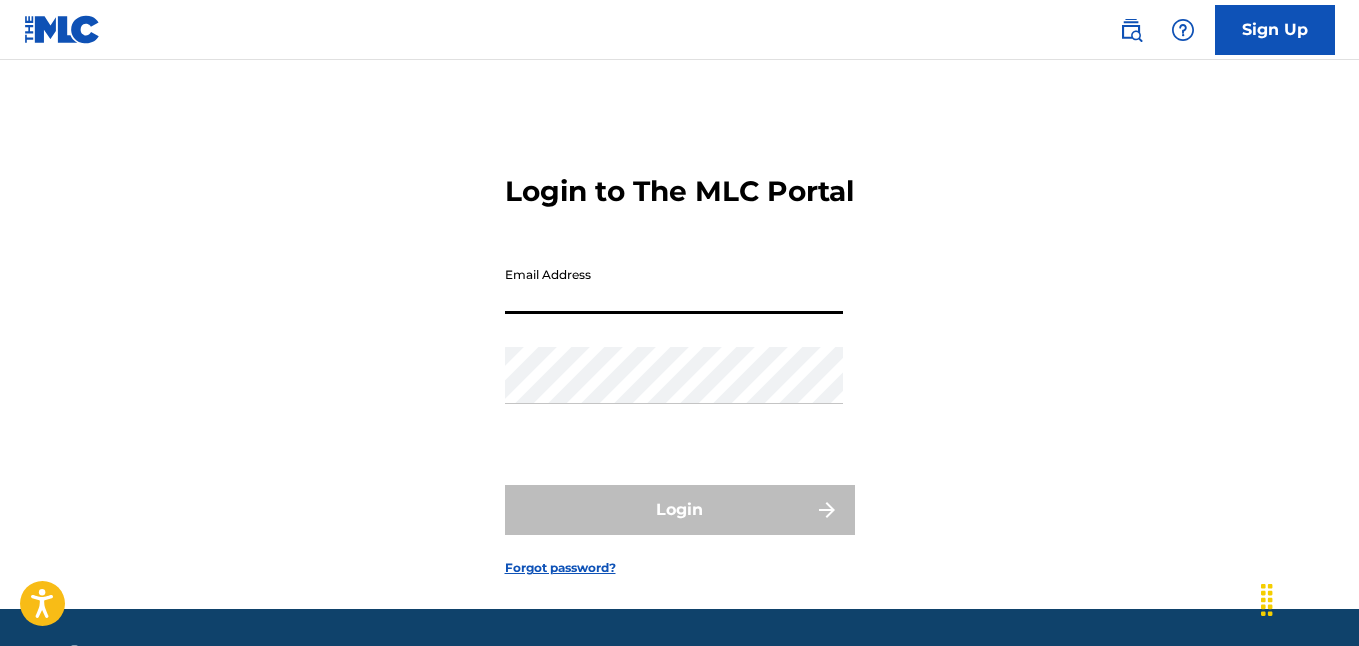 click on "Email Address" at bounding box center [674, 285] 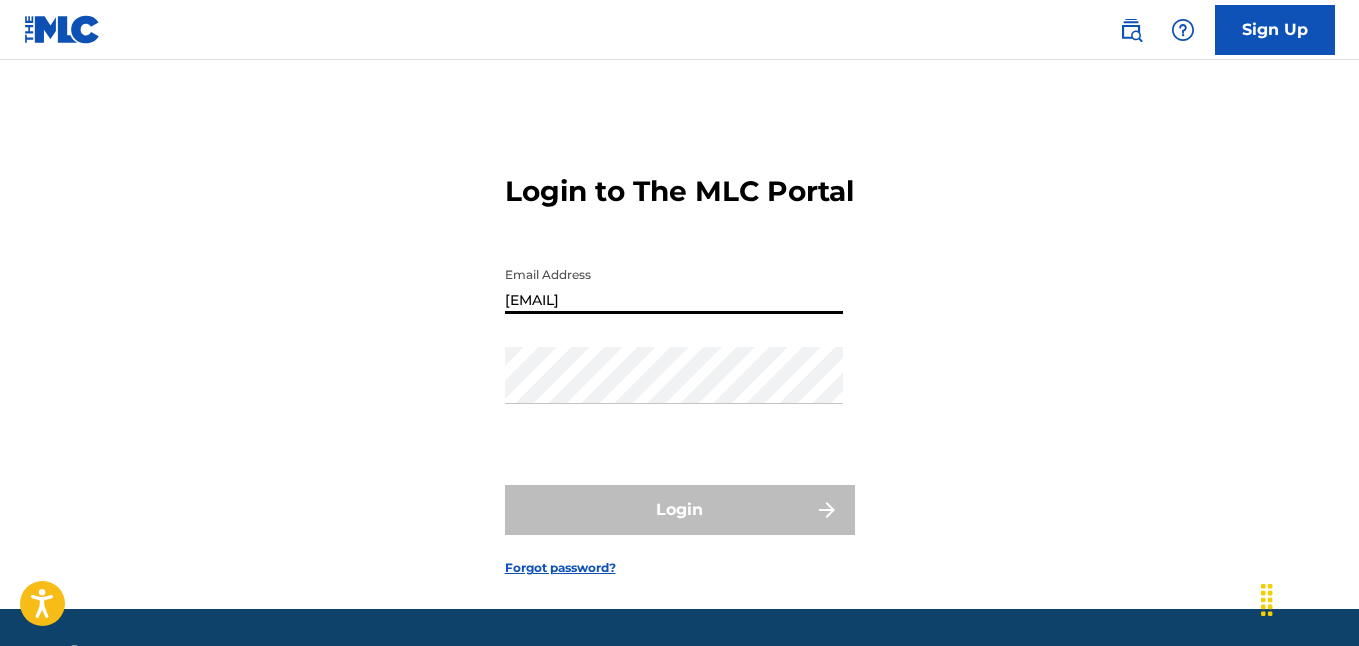 click on "[EMAIL]" at bounding box center [674, 285] 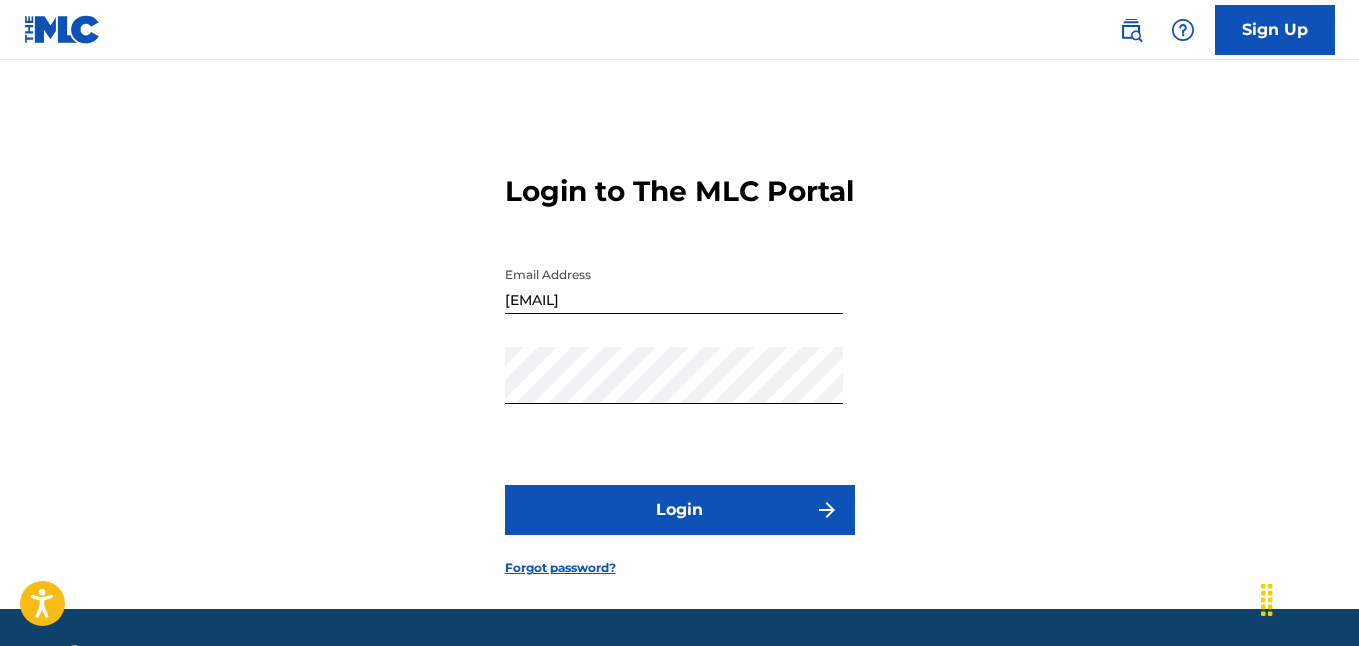 click on "Login" at bounding box center [680, 510] 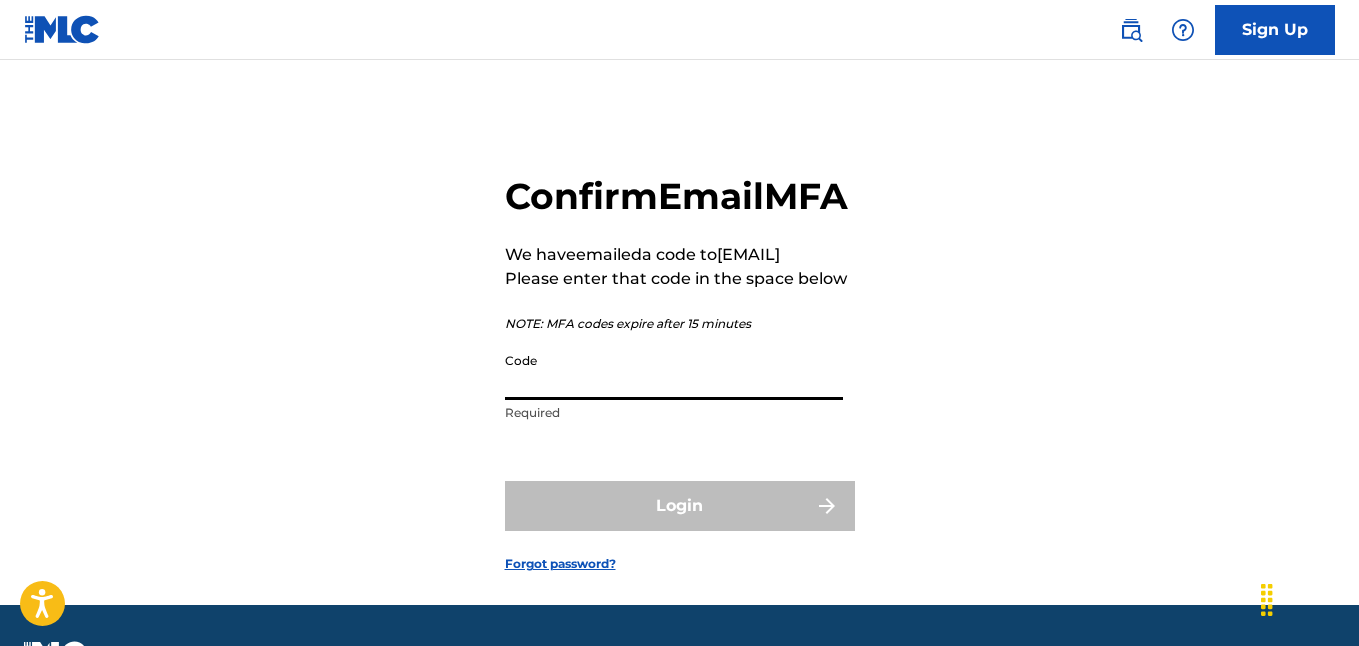 click on "Code" at bounding box center [674, 371] 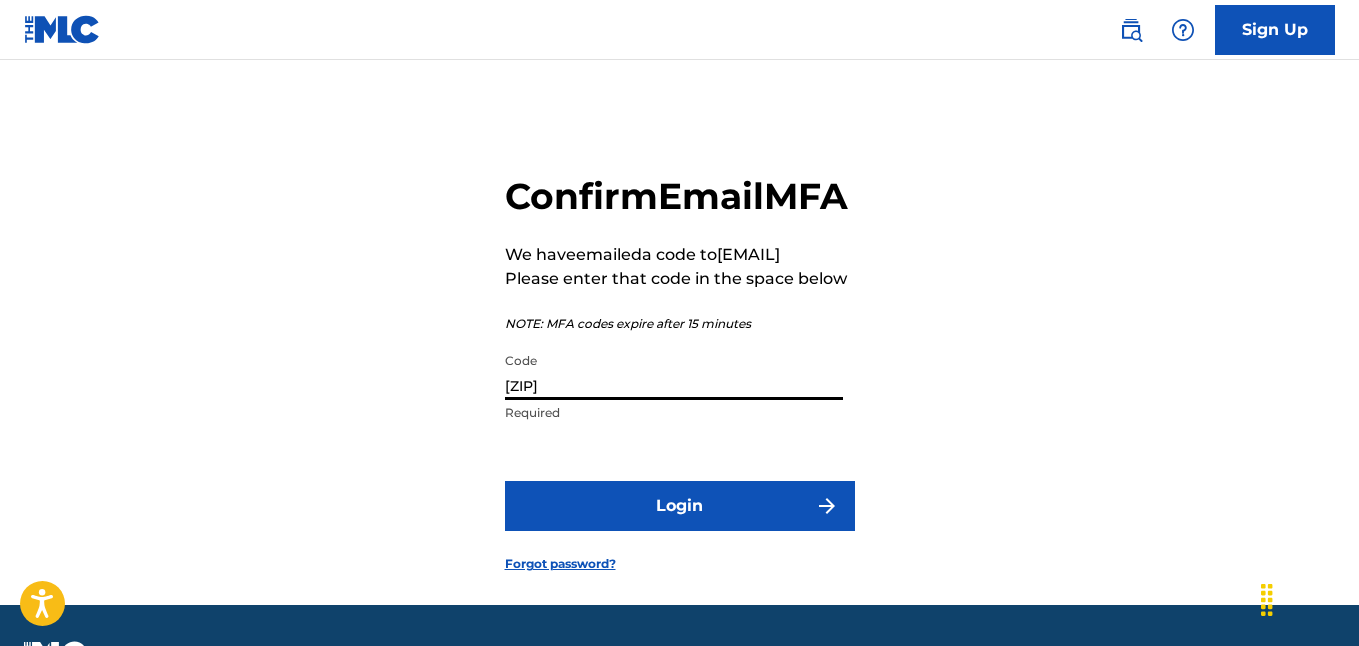type on "[ZIP]" 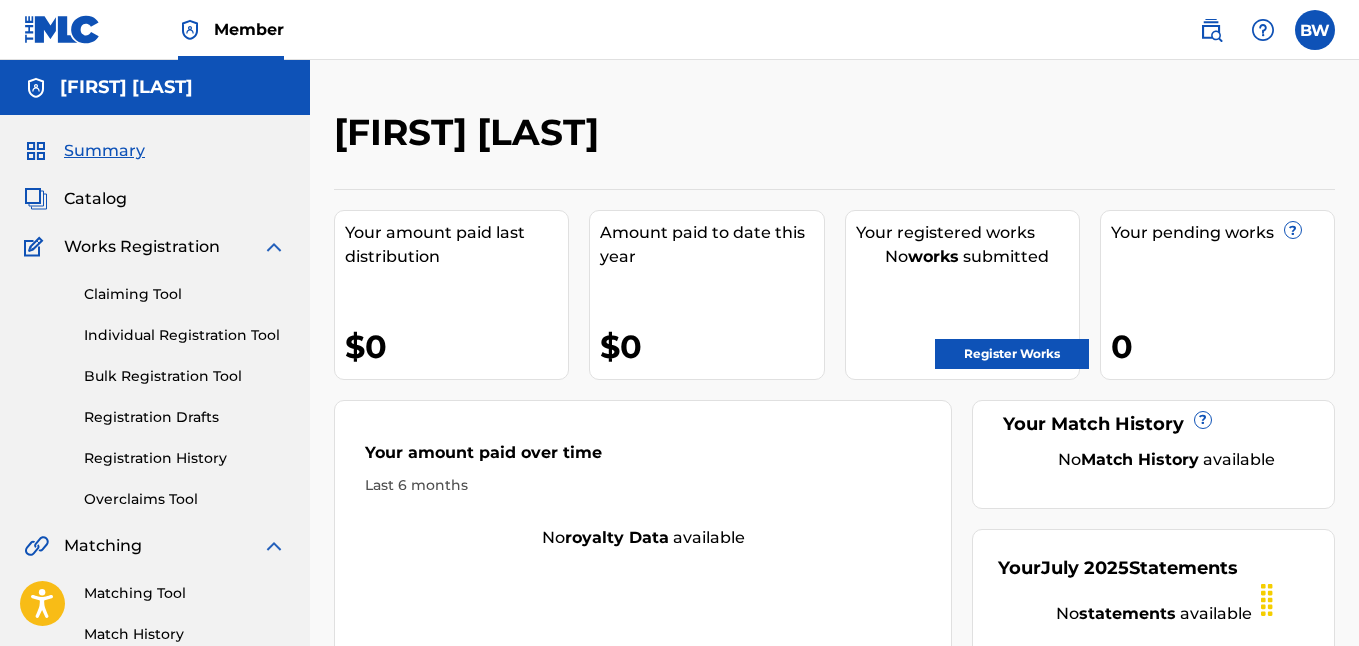 scroll, scrollTop: 0, scrollLeft: 0, axis: both 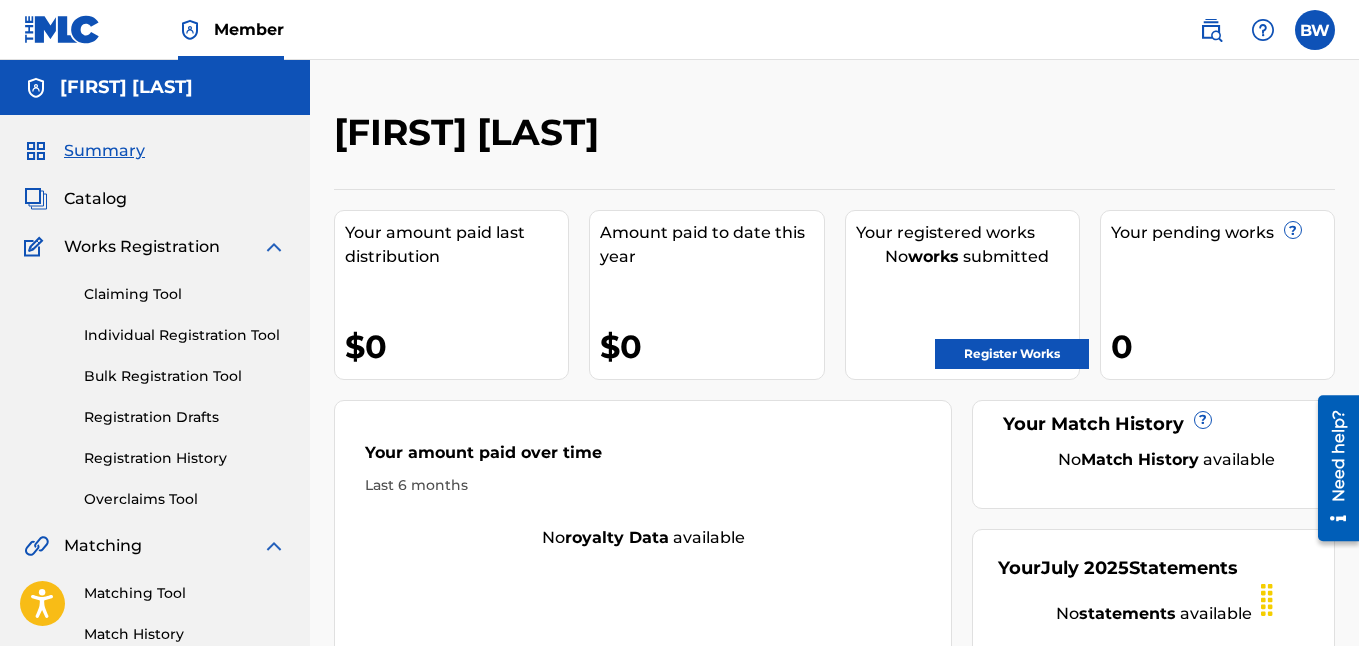 click on "Register Works" at bounding box center (1012, 354) 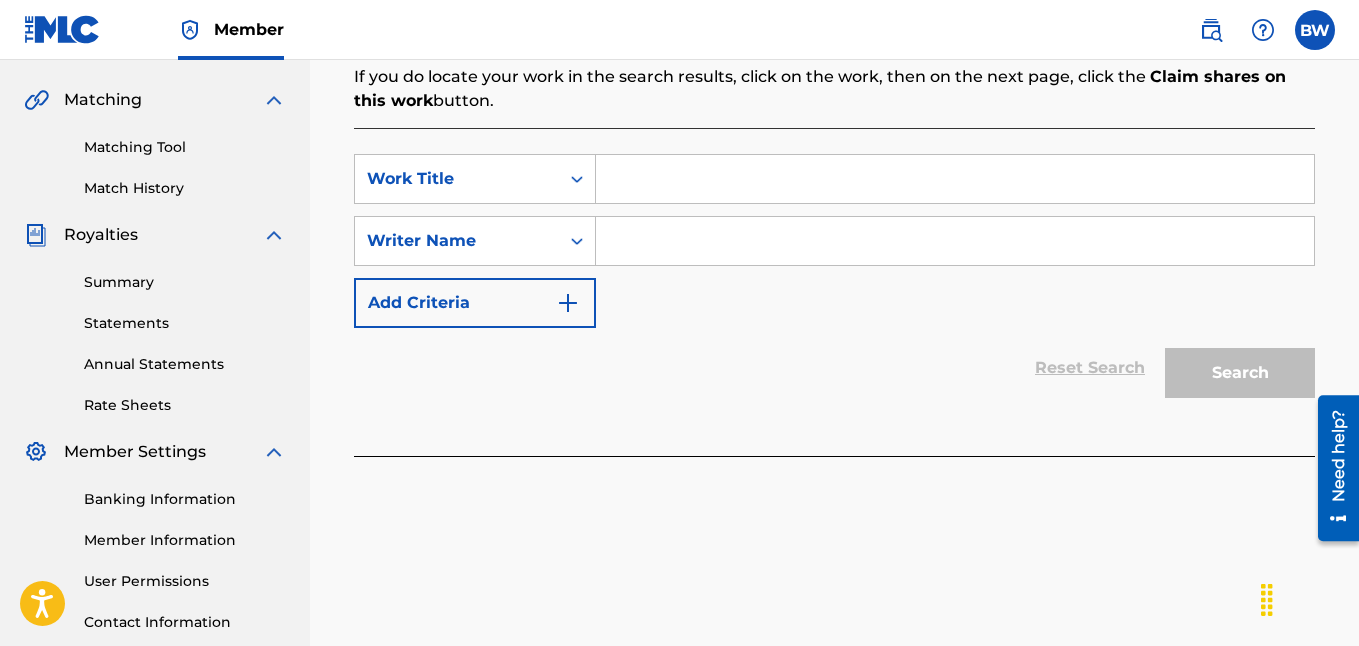 scroll, scrollTop: 380, scrollLeft: 0, axis: vertical 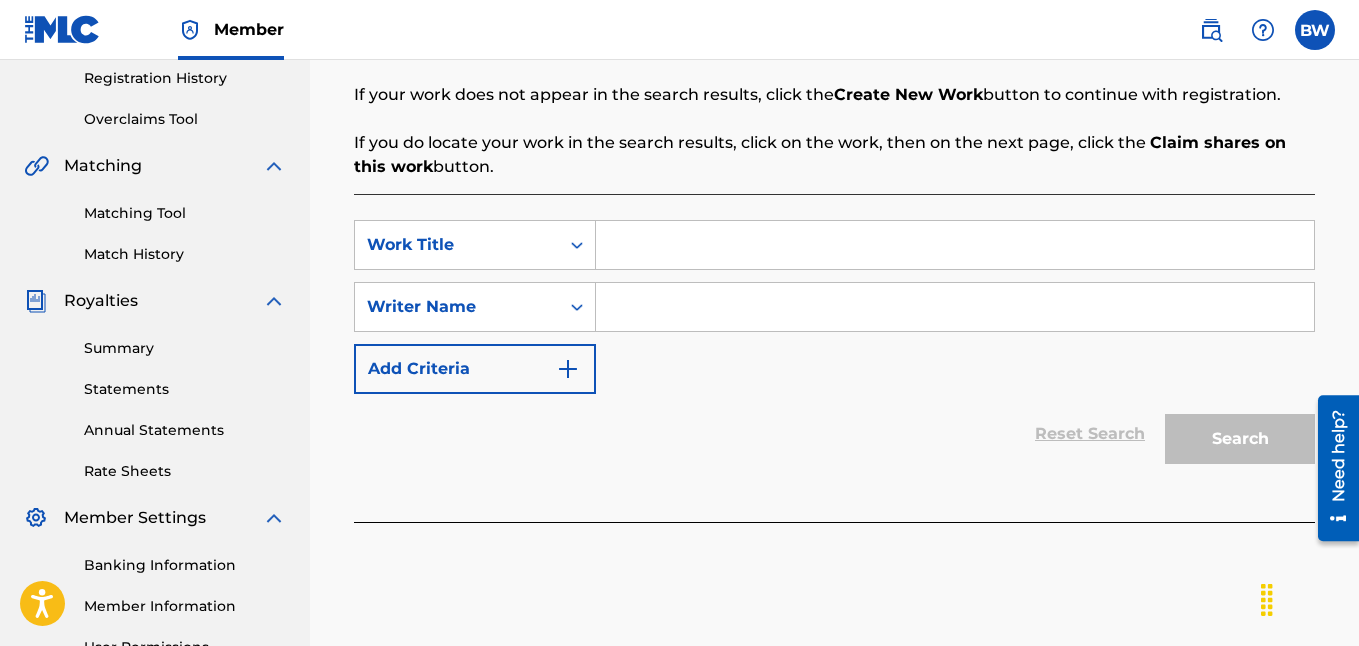 click at bounding box center [955, 245] 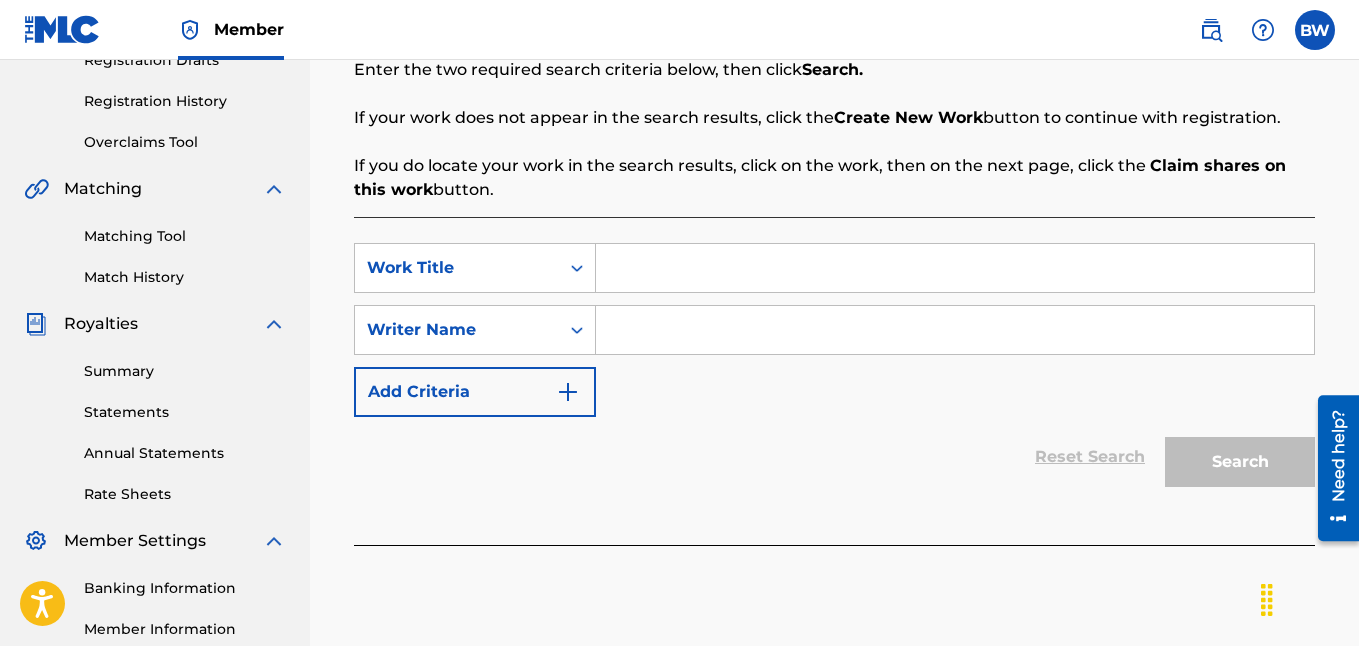 scroll, scrollTop: 32, scrollLeft: 0, axis: vertical 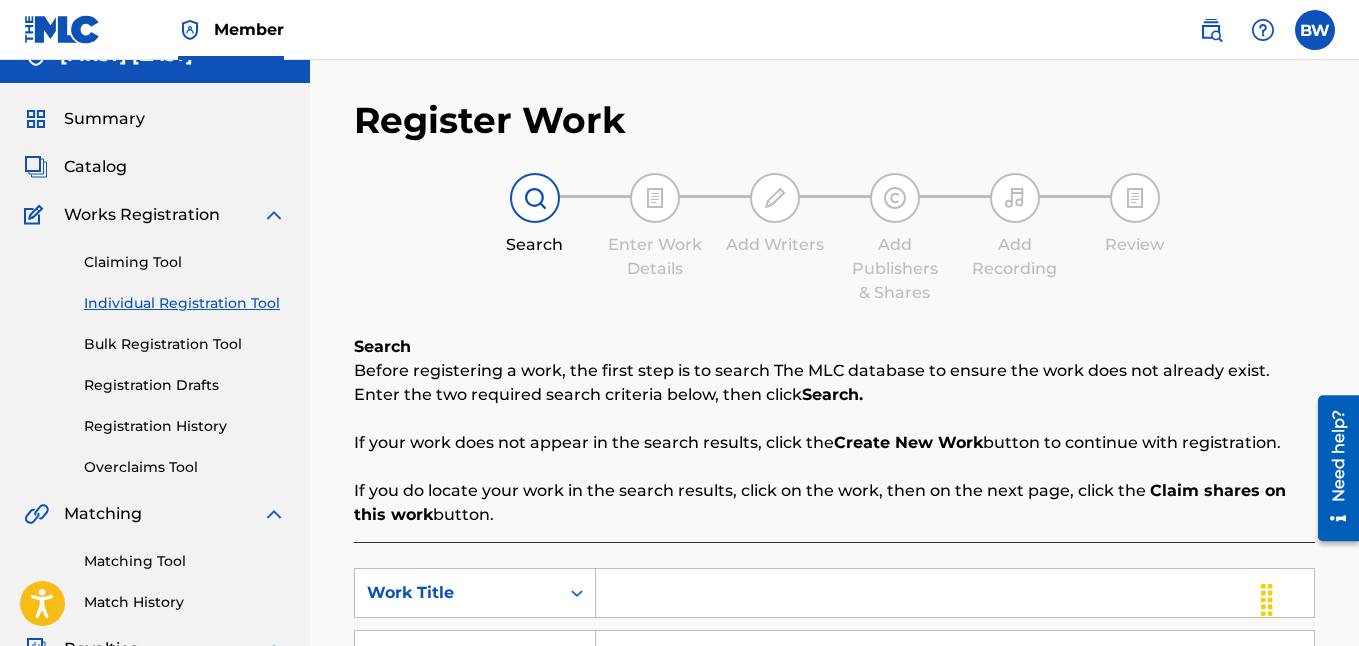 click on "Registration History" at bounding box center (185, 426) 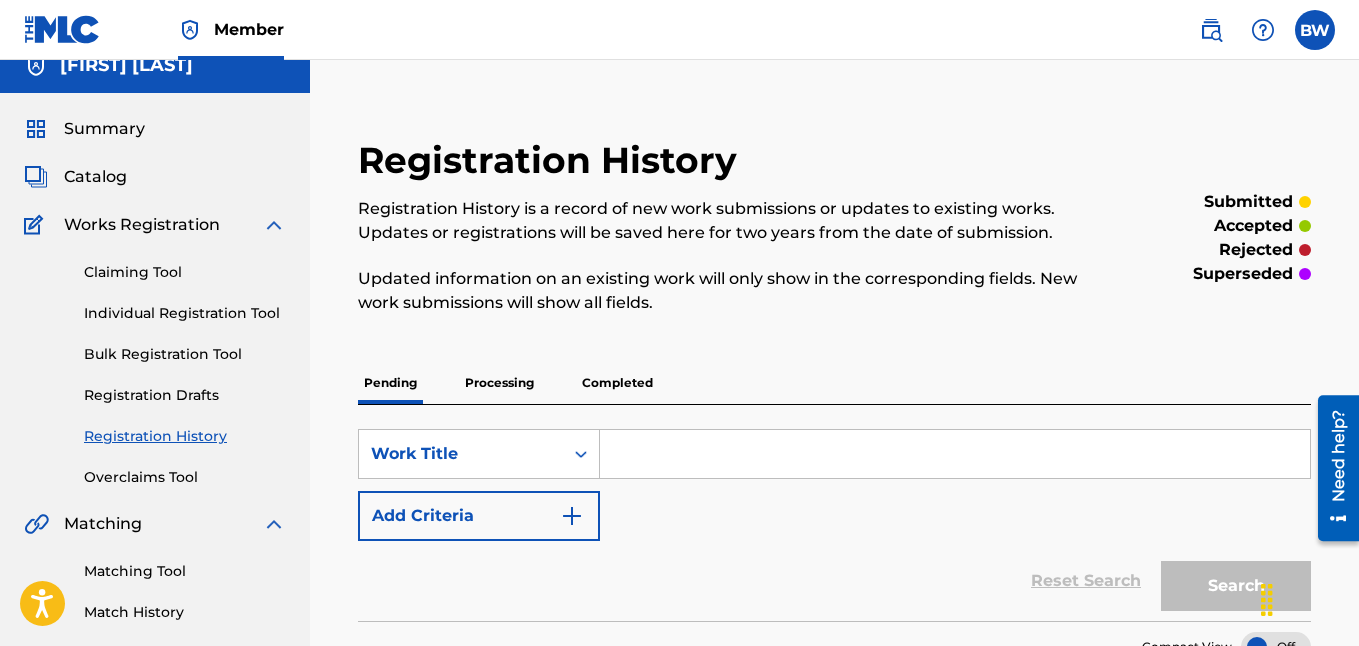 scroll, scrollTop: 0, scrollLeft: 0, axis: both 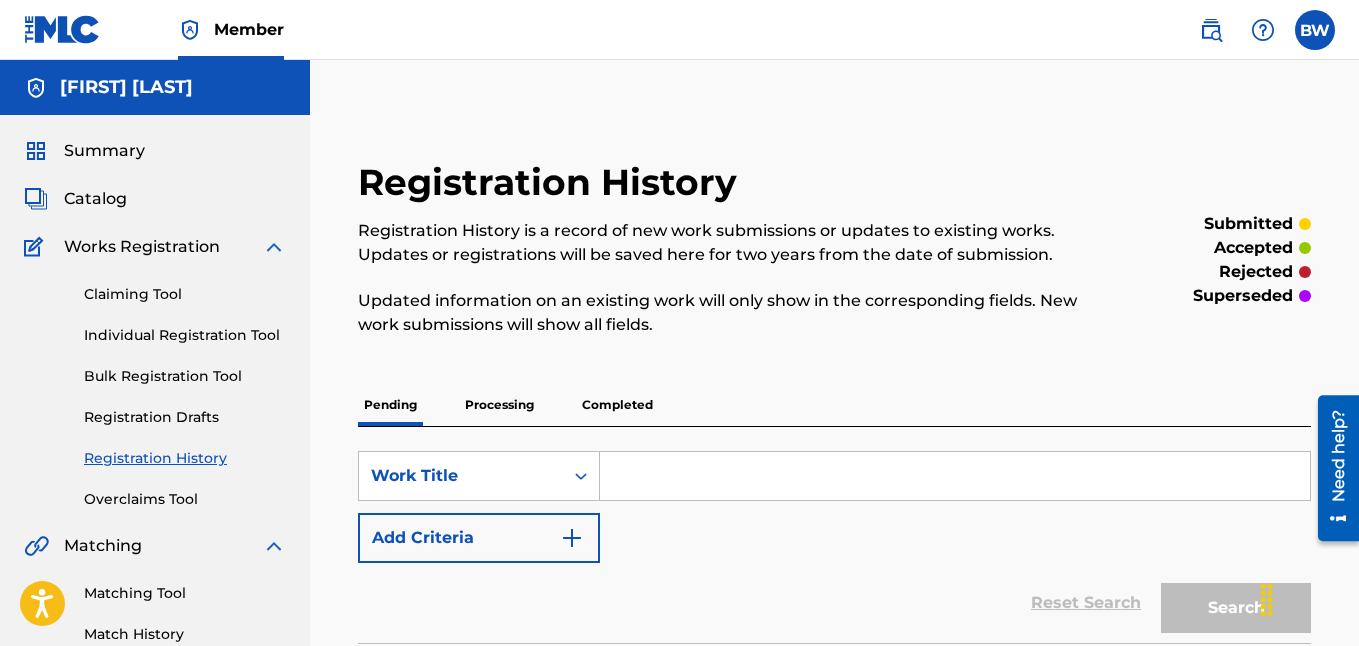 click on "Catalog" at bounding box center (95, 199) 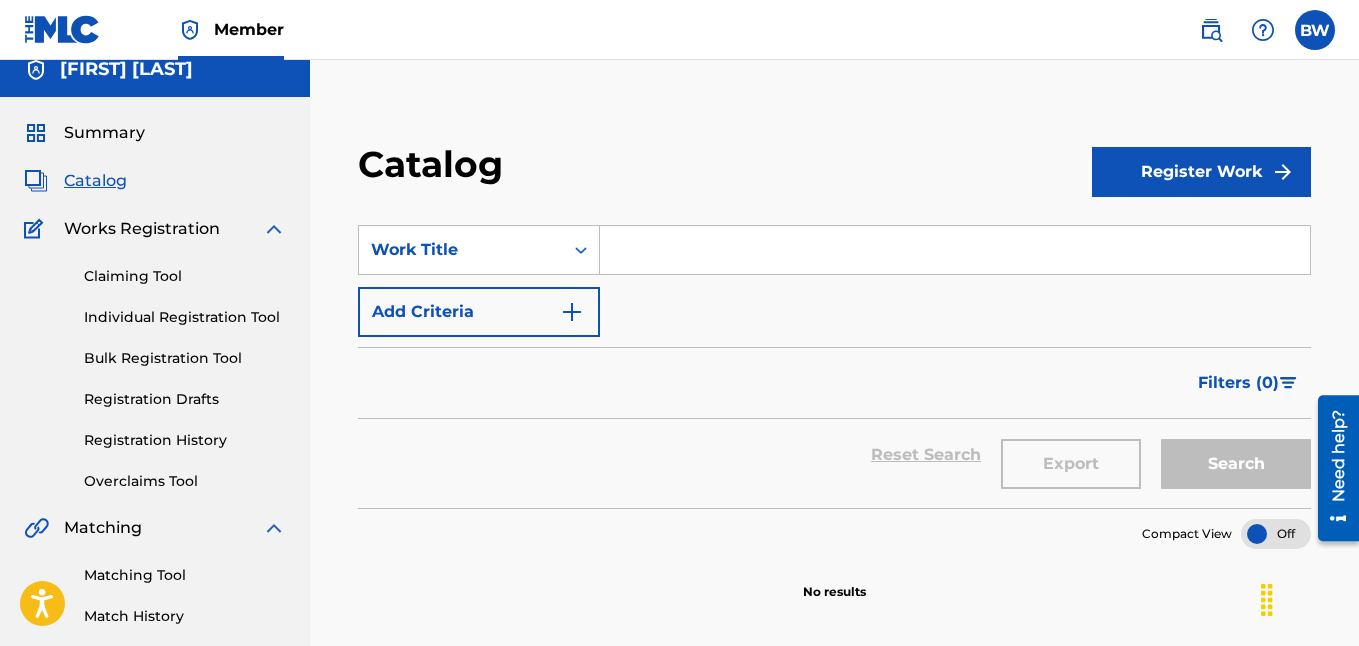scroll, scrollTop: 0, scrollLeft: 0, axis: both 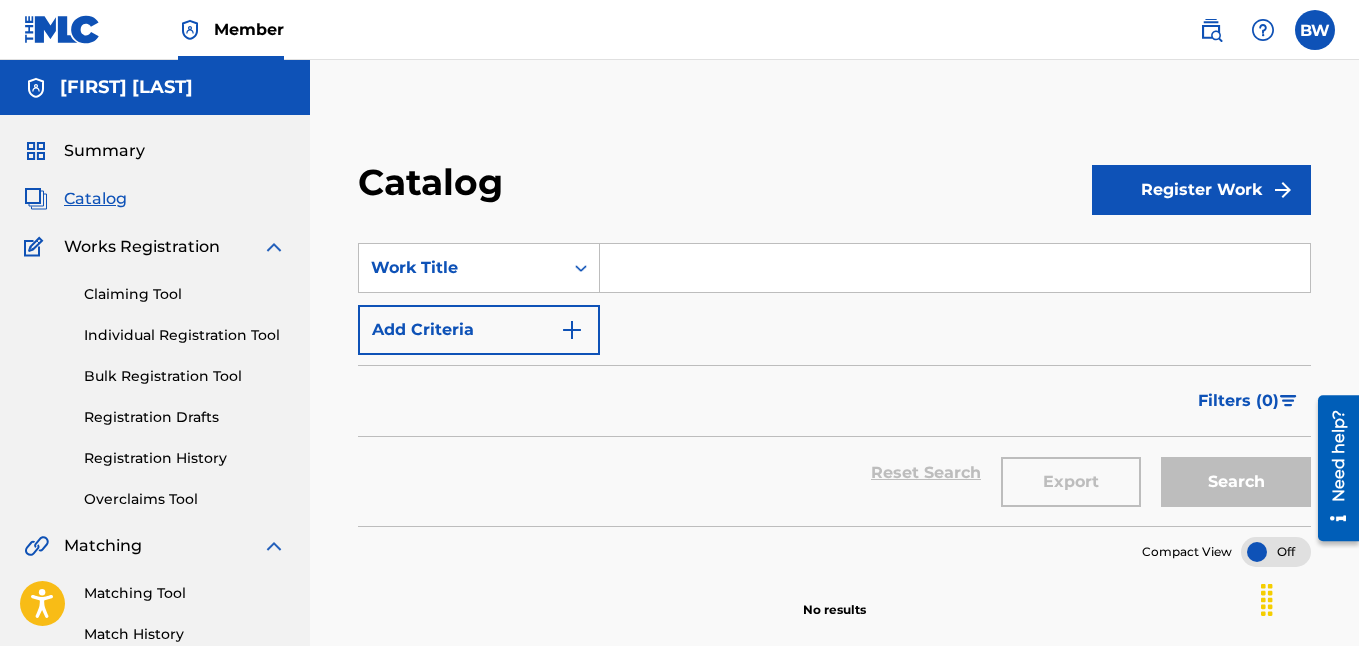 click at bounding box center (1283, 190) 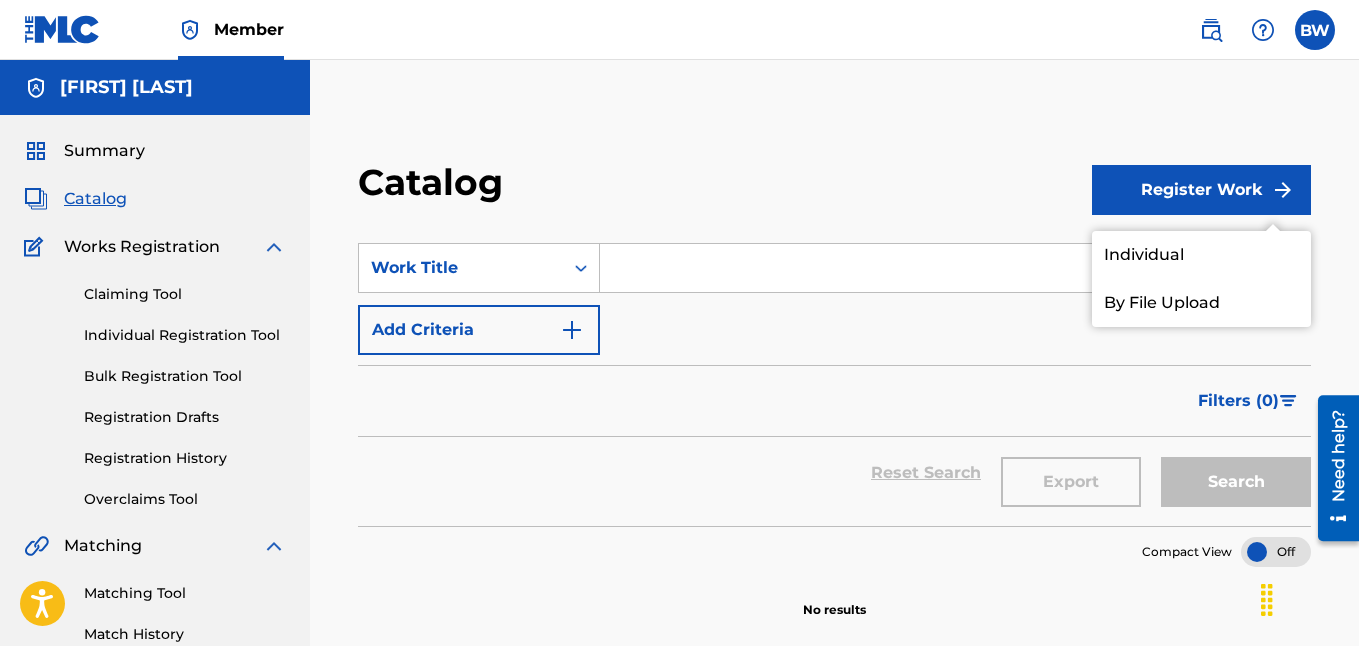 click on "By File Upload" at bounding box center [1201, 303] 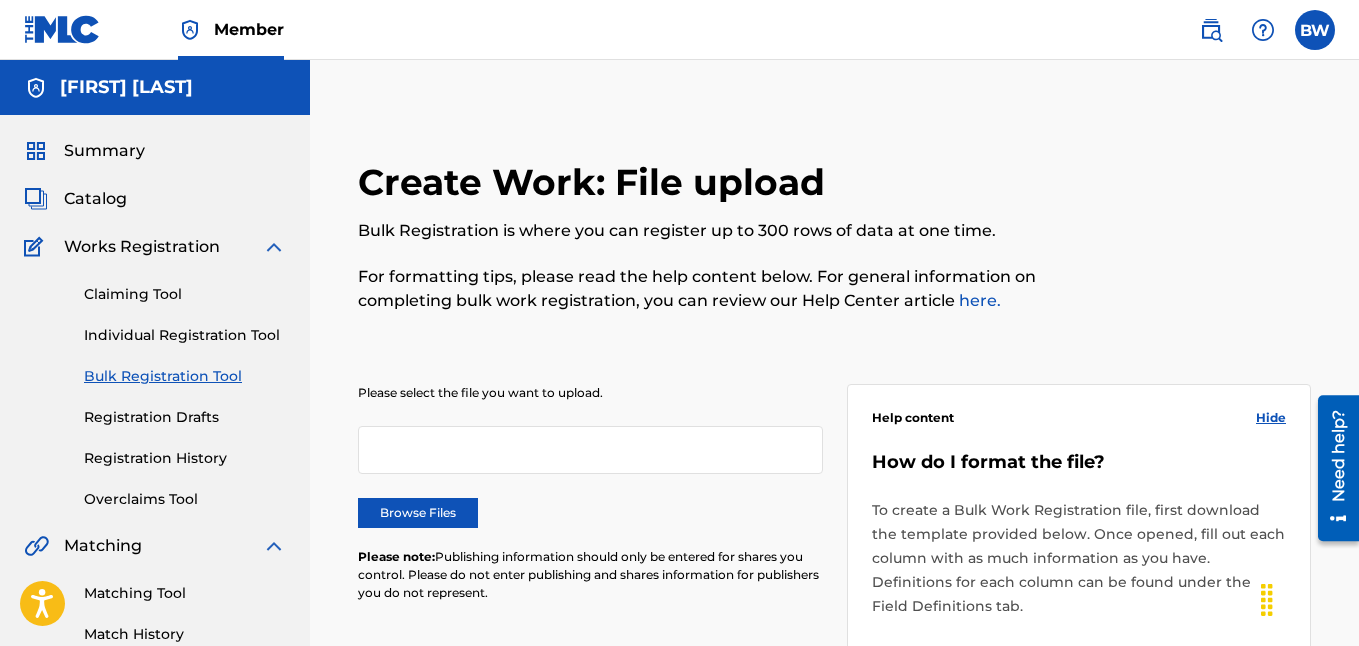 scroll, scrollTop: 4, scrollLeft: 0, axis: vertical 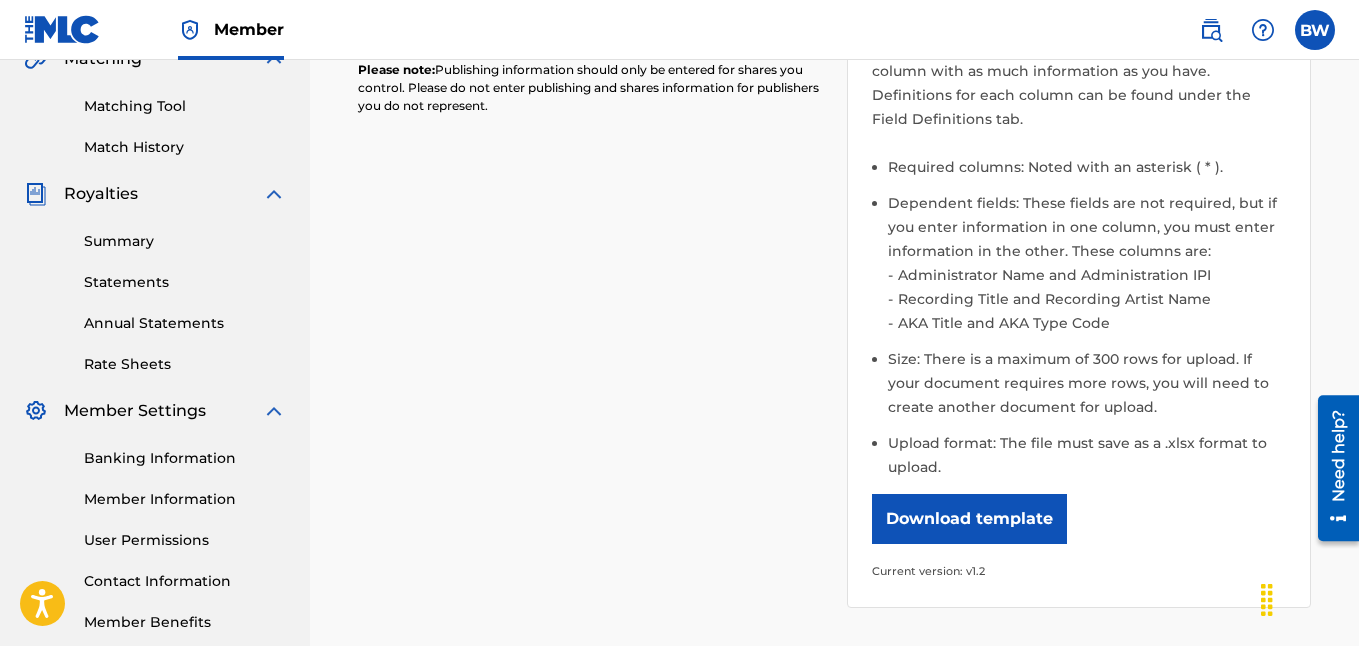 click on "Download template" at bounding box center [969, 519] 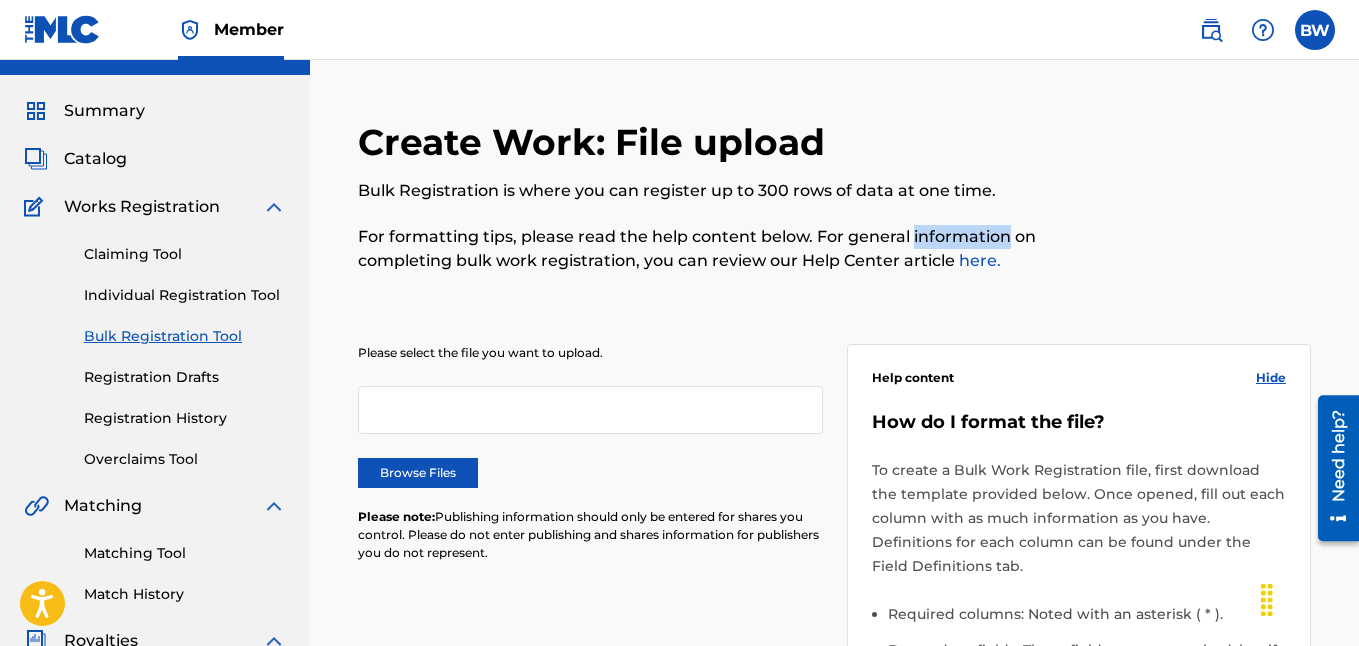 scroll, scrollTop: 0, scrollLeft: 0, axis: both 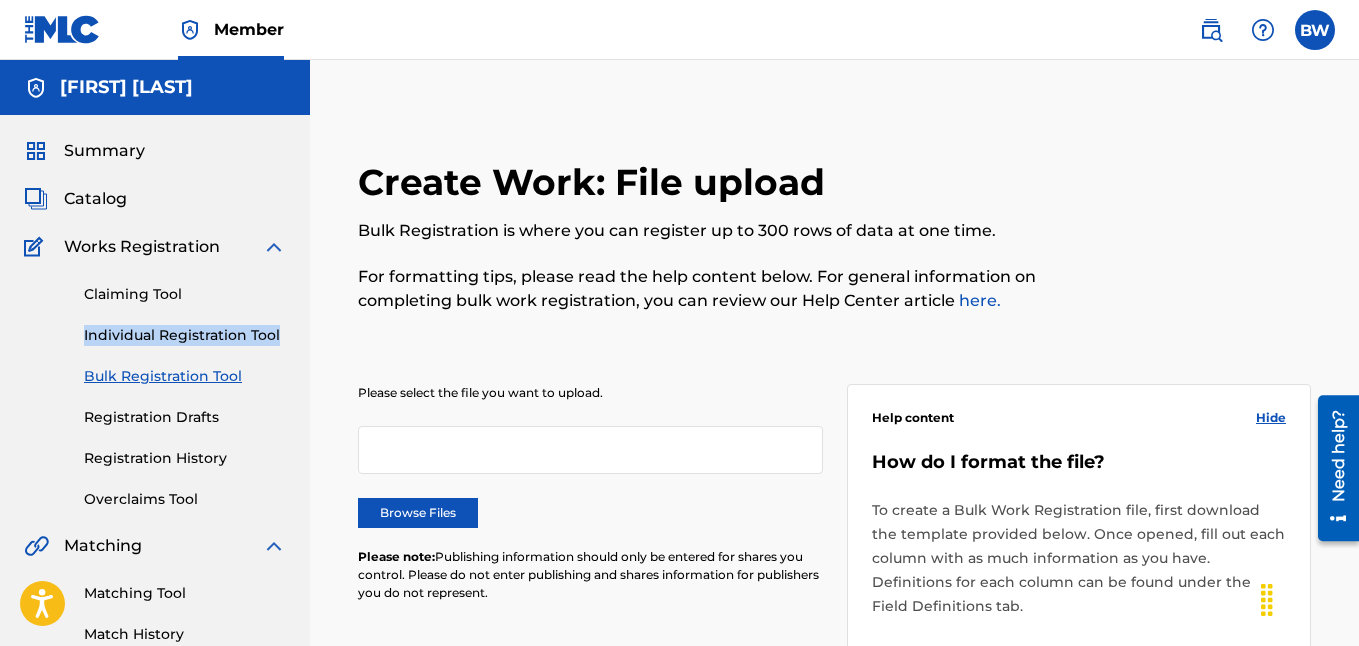 click on "Claiming Tool" at bounding box center [185, 294] 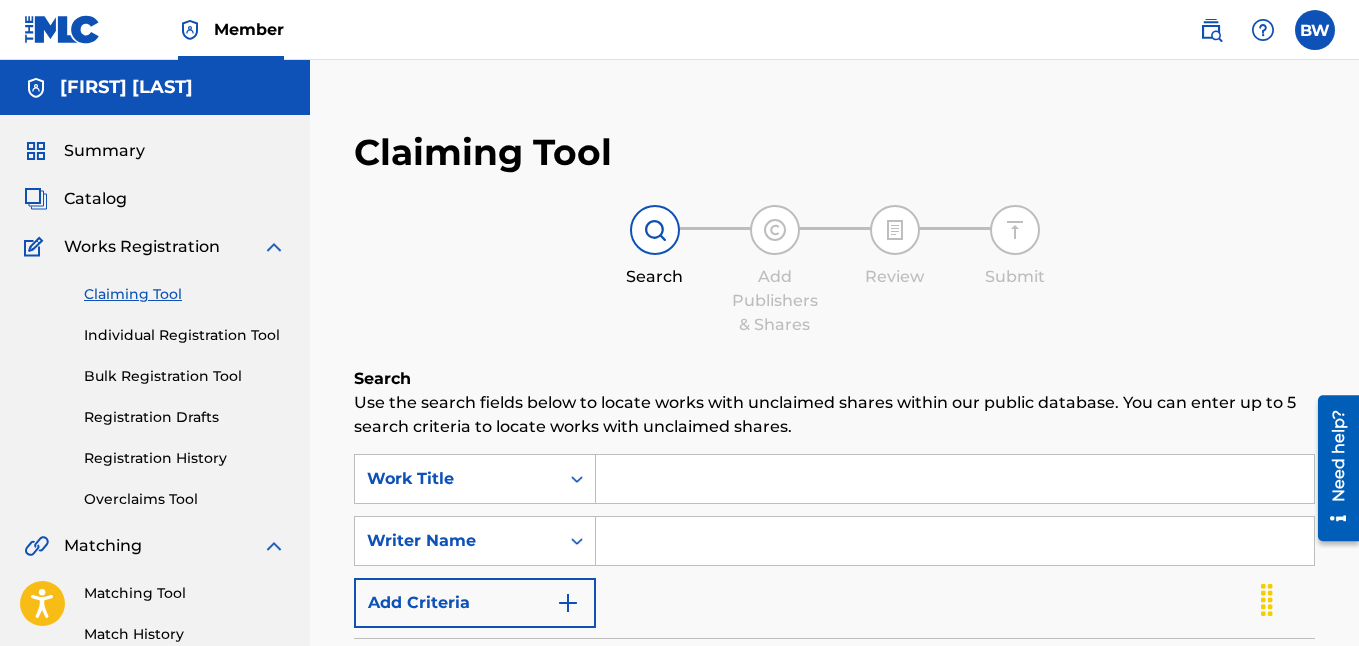 click at bounding box center [955, 479] 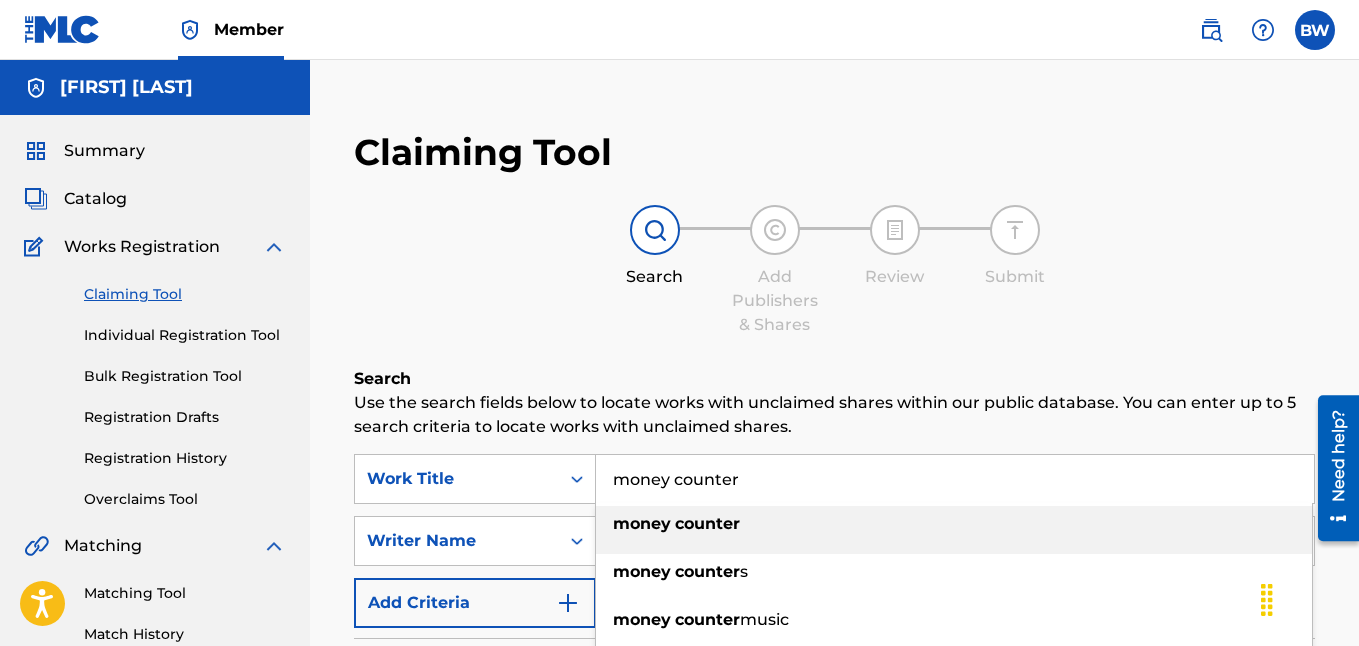 type on "money counter" 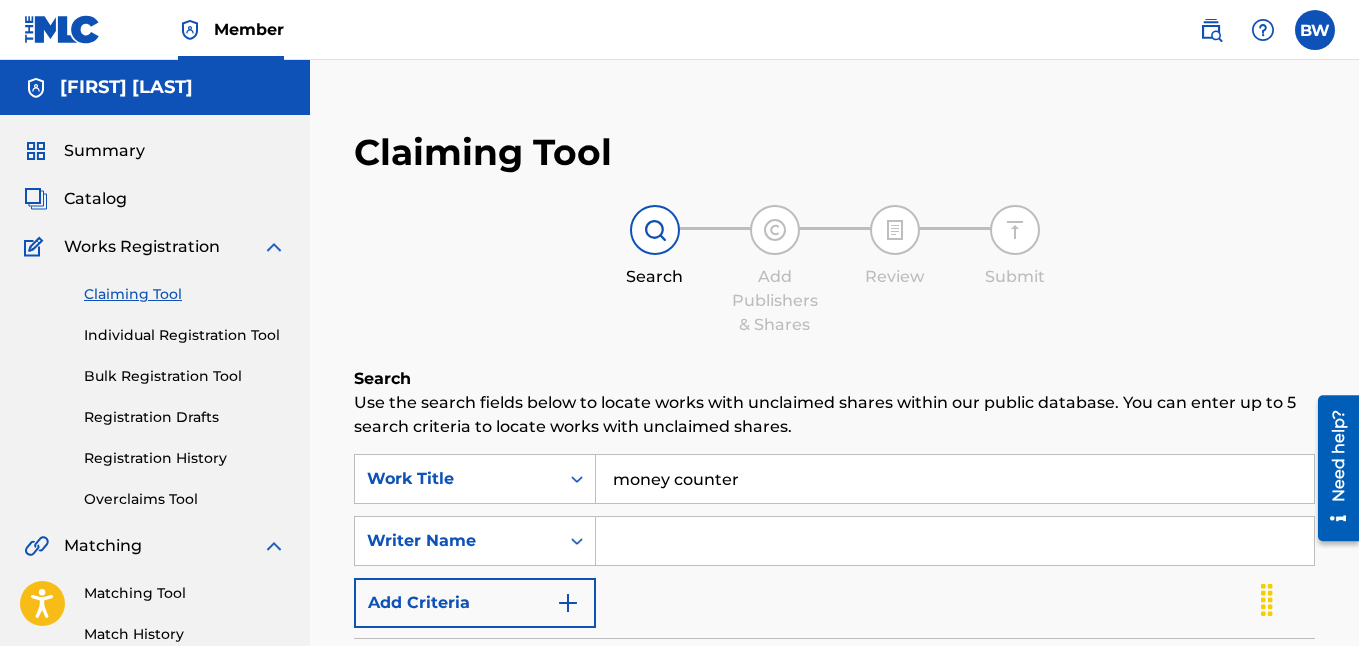 click at bounding box center [955, 541] 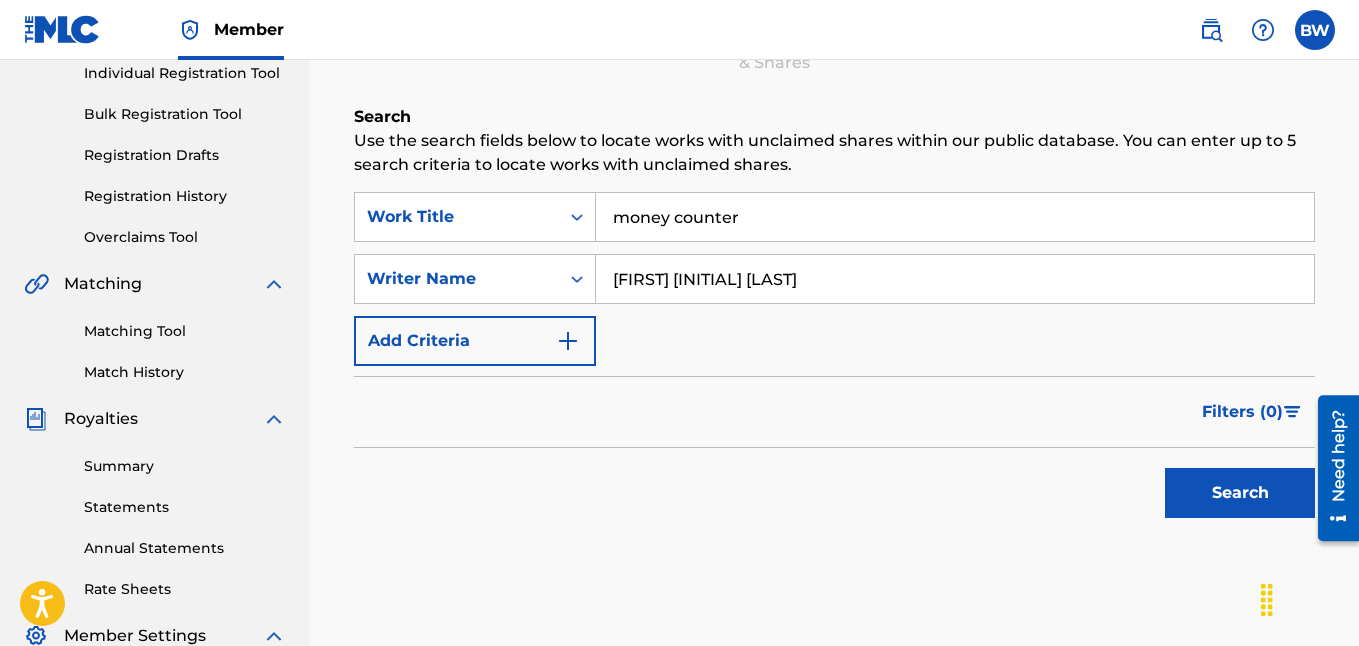 scroll, scrollTop: 287, scrollLeft: 0, axis: vertical 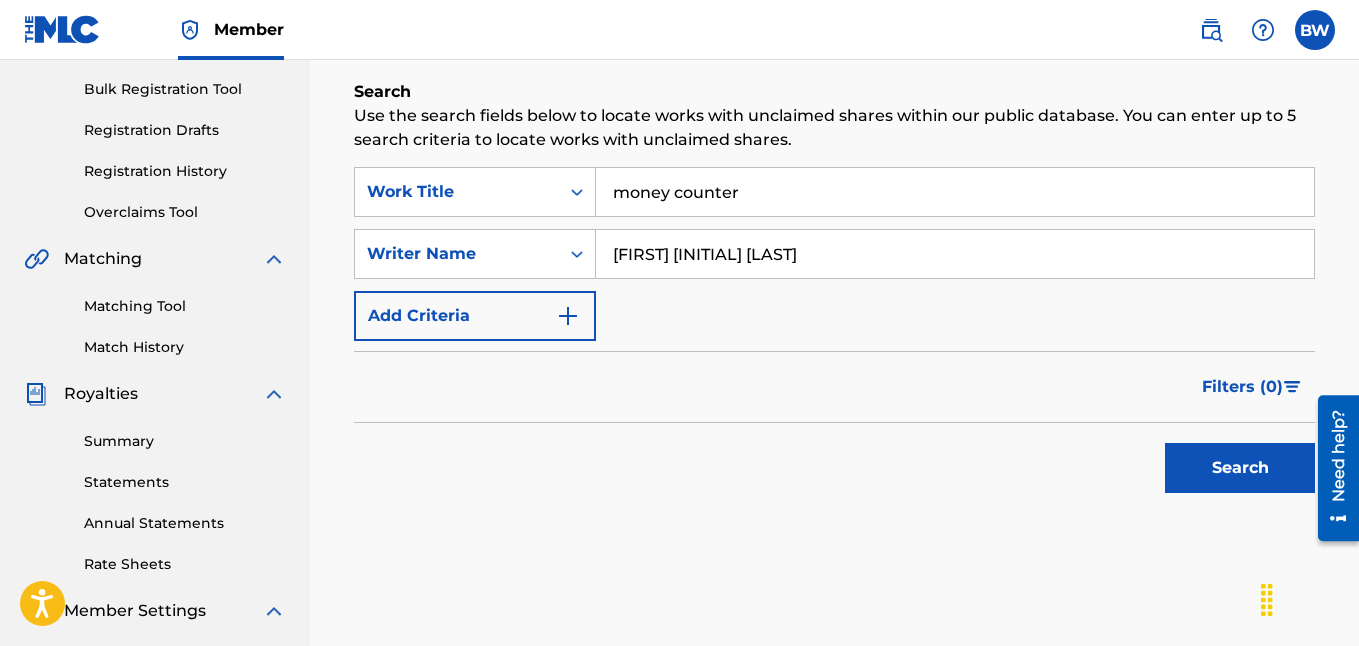 click on "Search" at bounding box center [1240, 468] 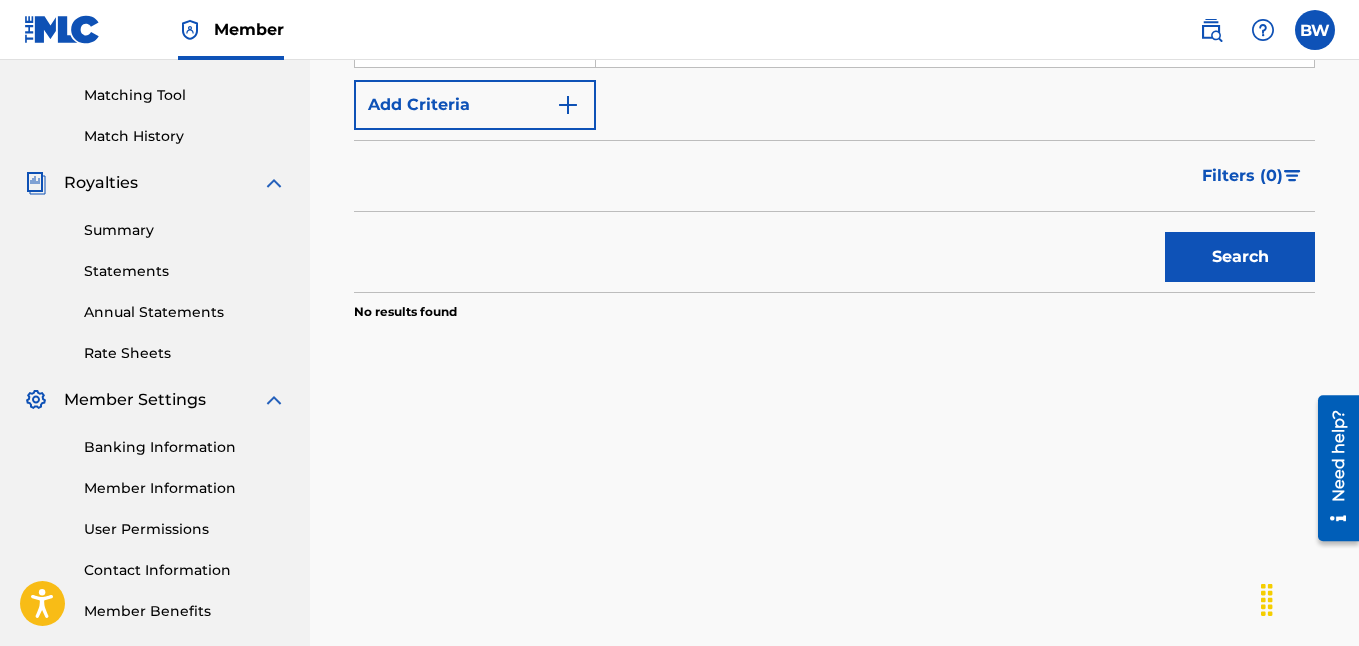 scroll, scrollTop: 508, scrollLeft: 0, axis: vertical 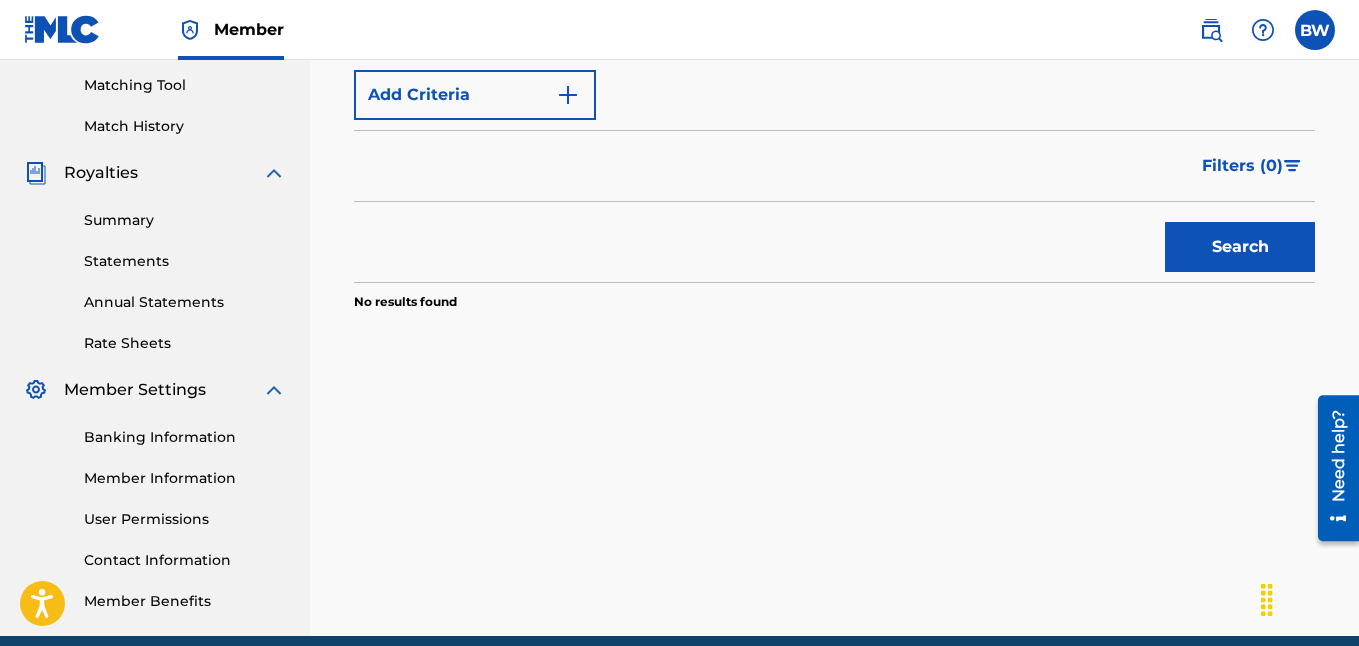 click on "Search" at bounding box center (1240, 247) 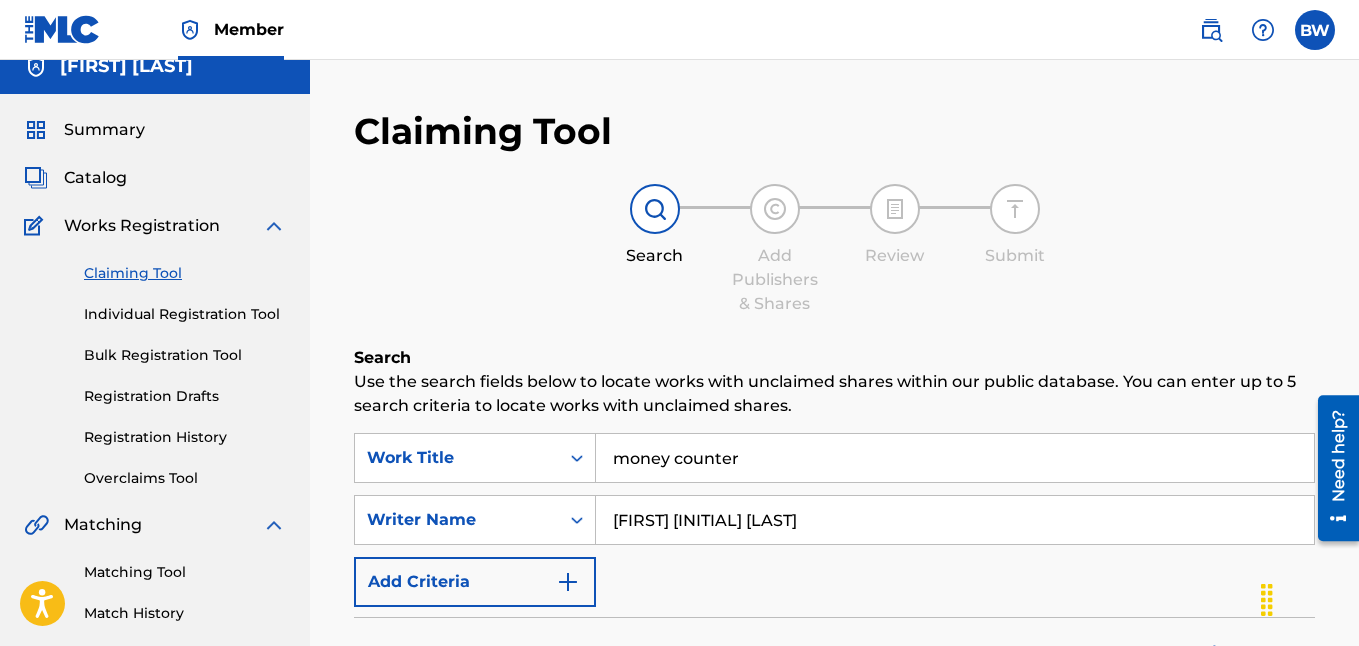 scroll, scrollTop: 462, scrollLeft: 0, axis: vertical 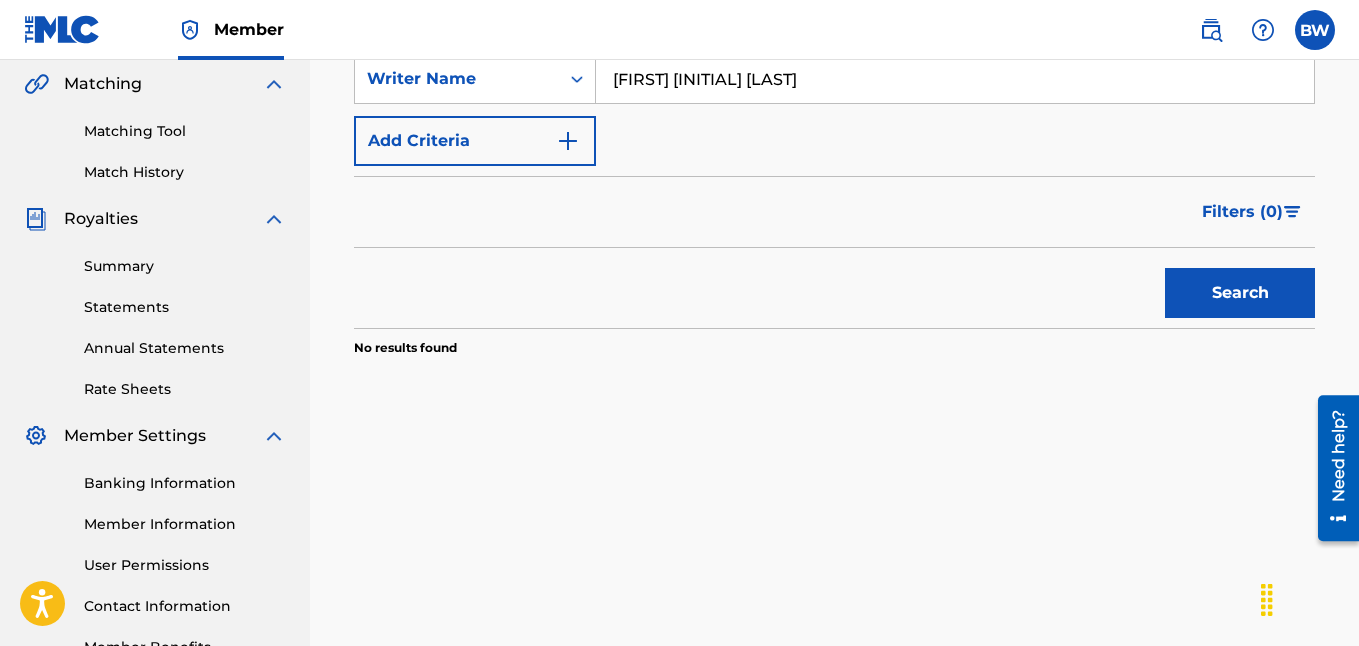 click at bounding box center [568, 141] 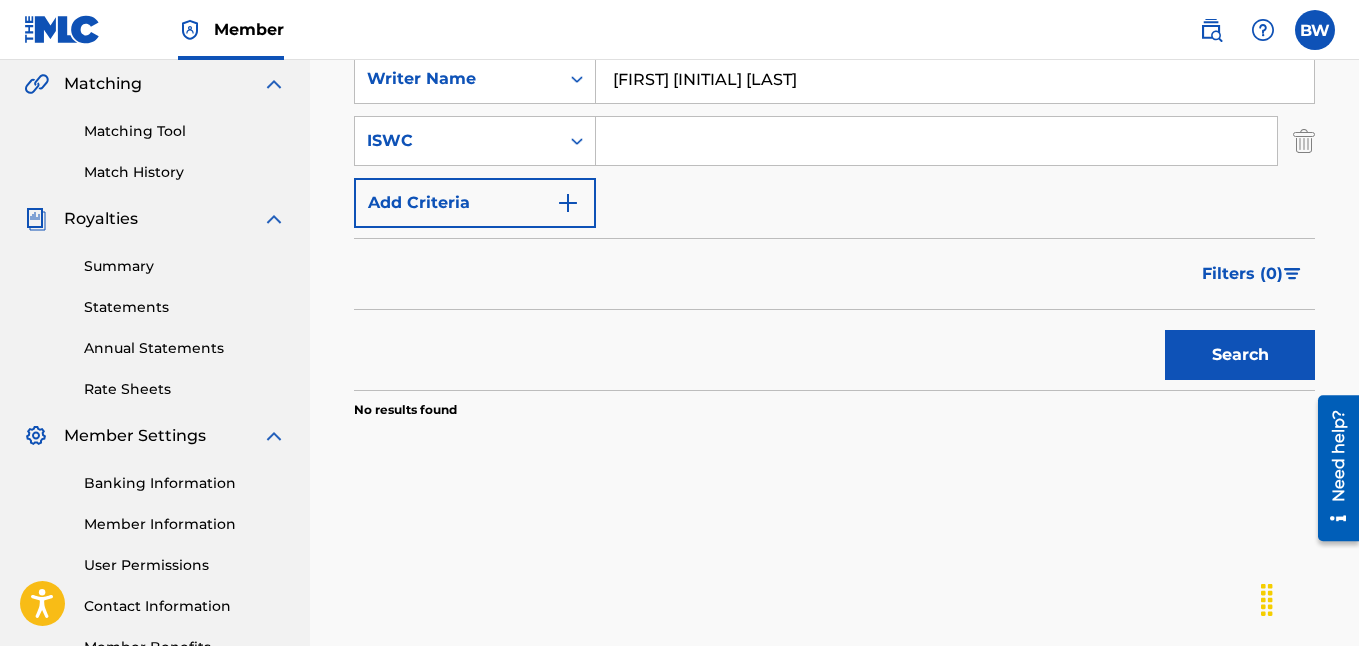 click at bounding box center (936, 141) 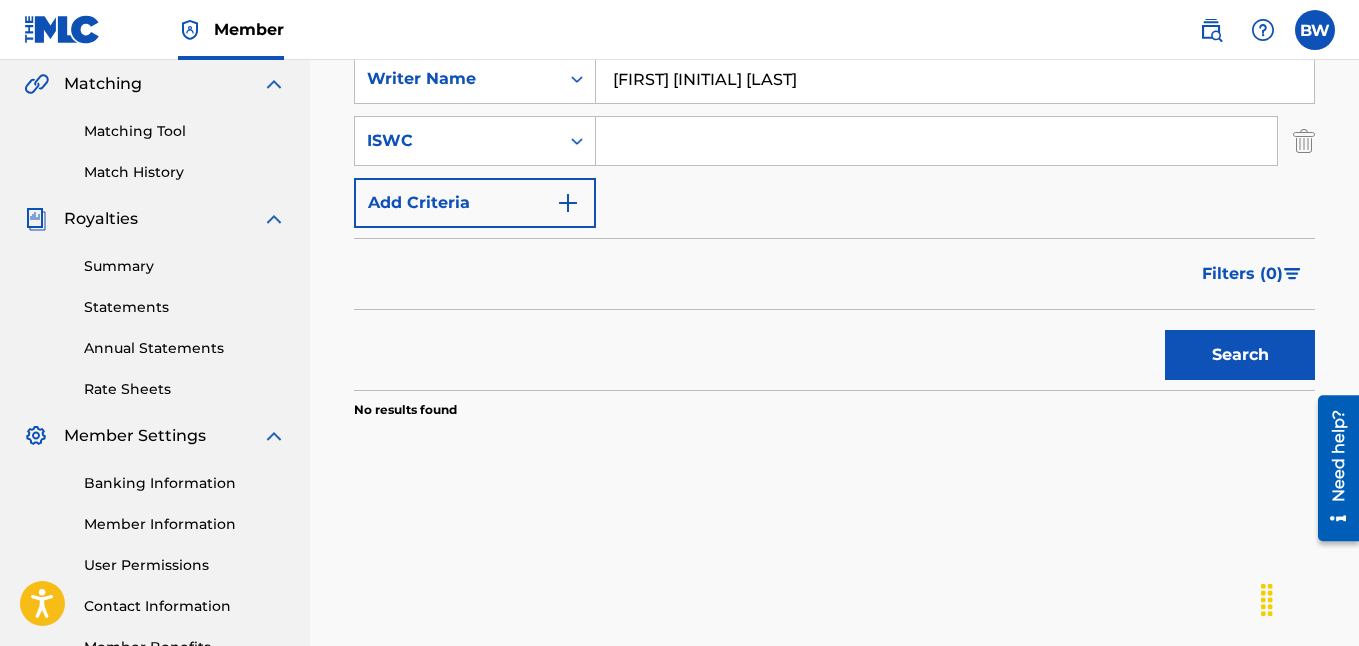 click at bounding box center [936, 141] 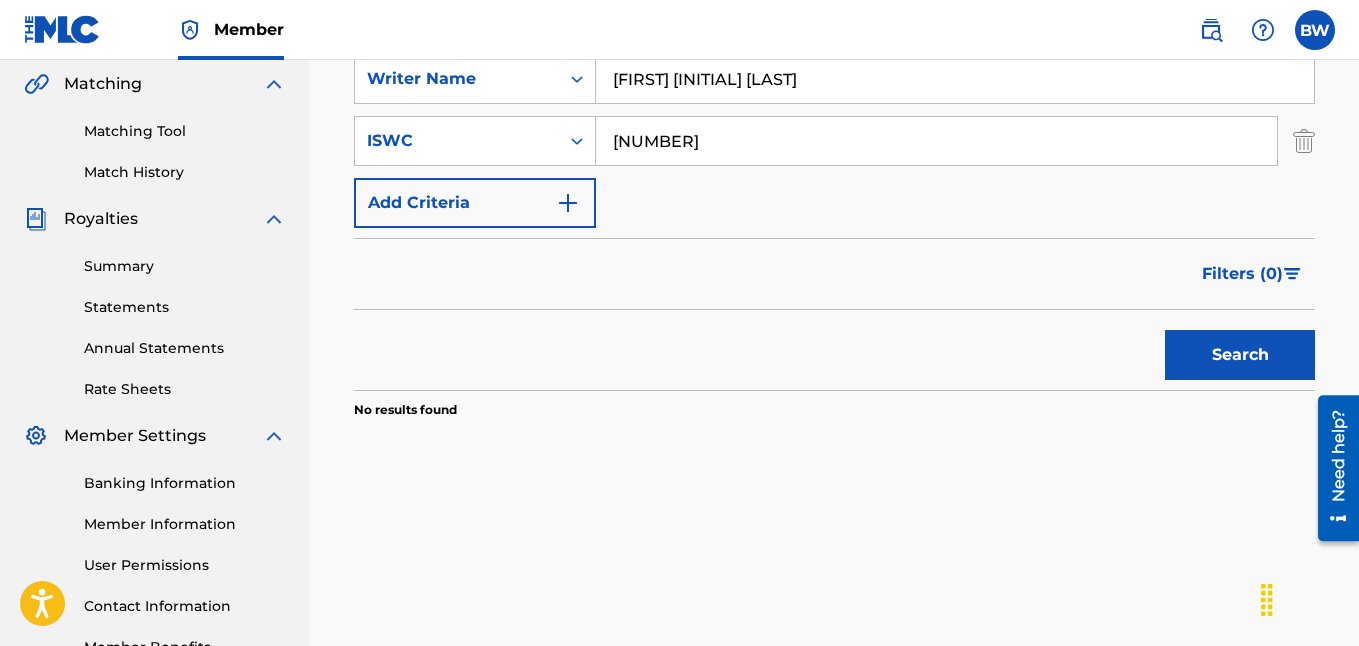 type on "[NUMBER]" 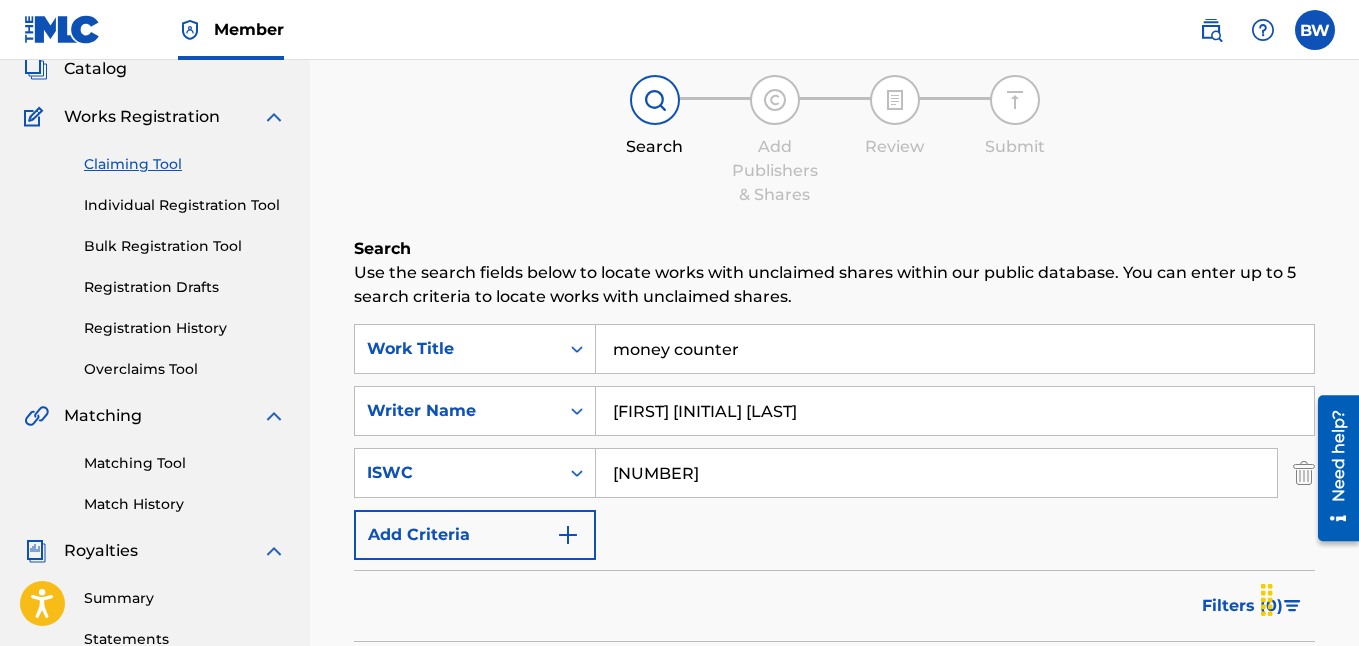 scroll, scrollTop: 0, scrollLeft: 0, axis: both 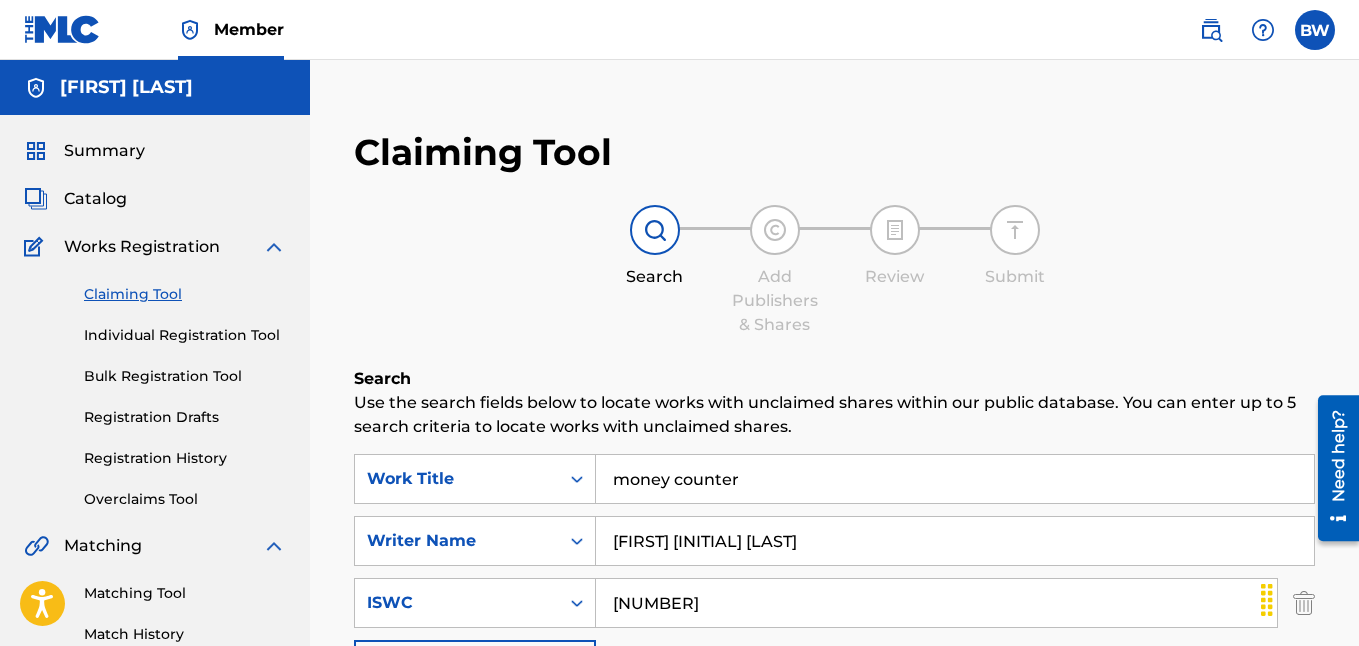 click on "Registration History" at bounding box center [185, 458] 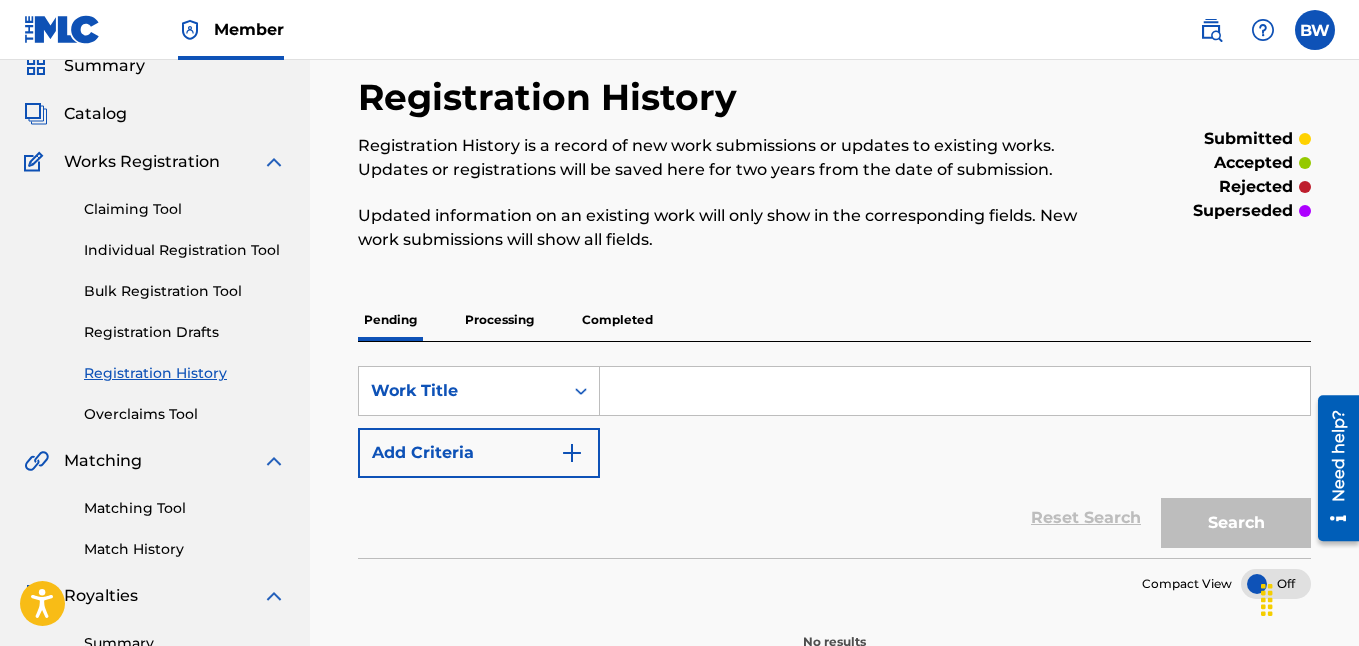 scroll, scrollTop: 18, scrollLeft: 0, axis: vertical 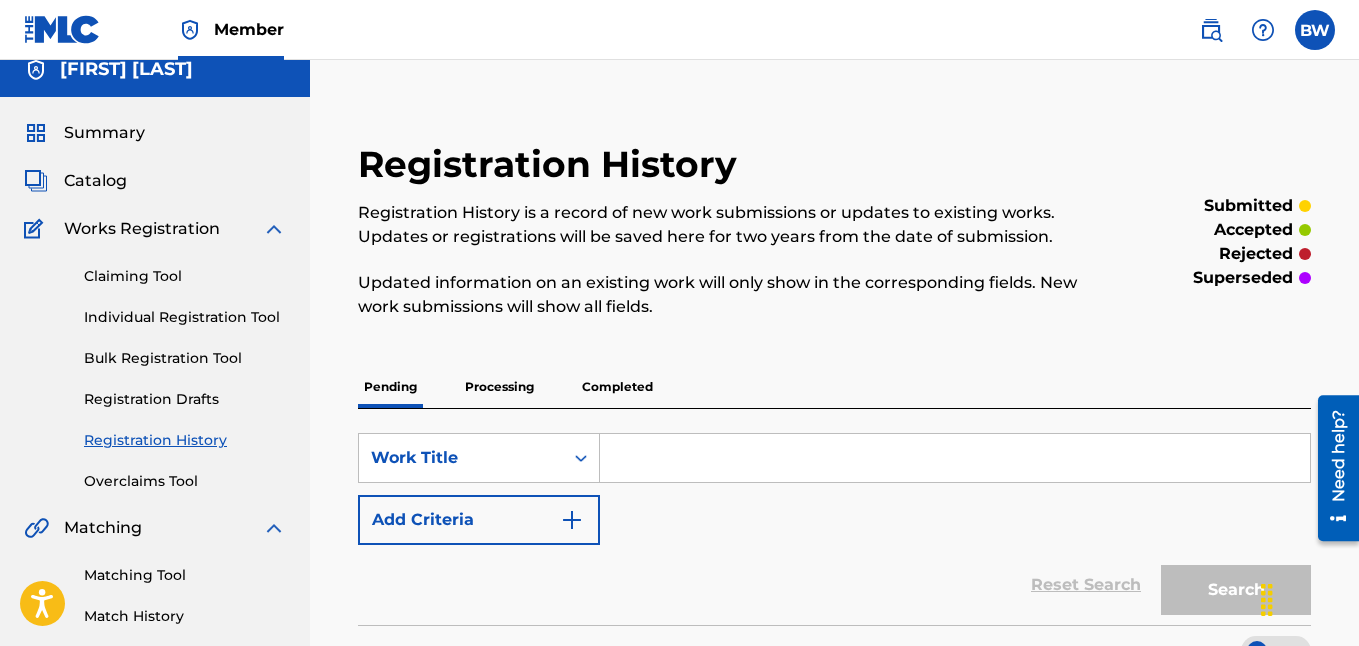 click on "Processing" at bounding box center (499, 387) 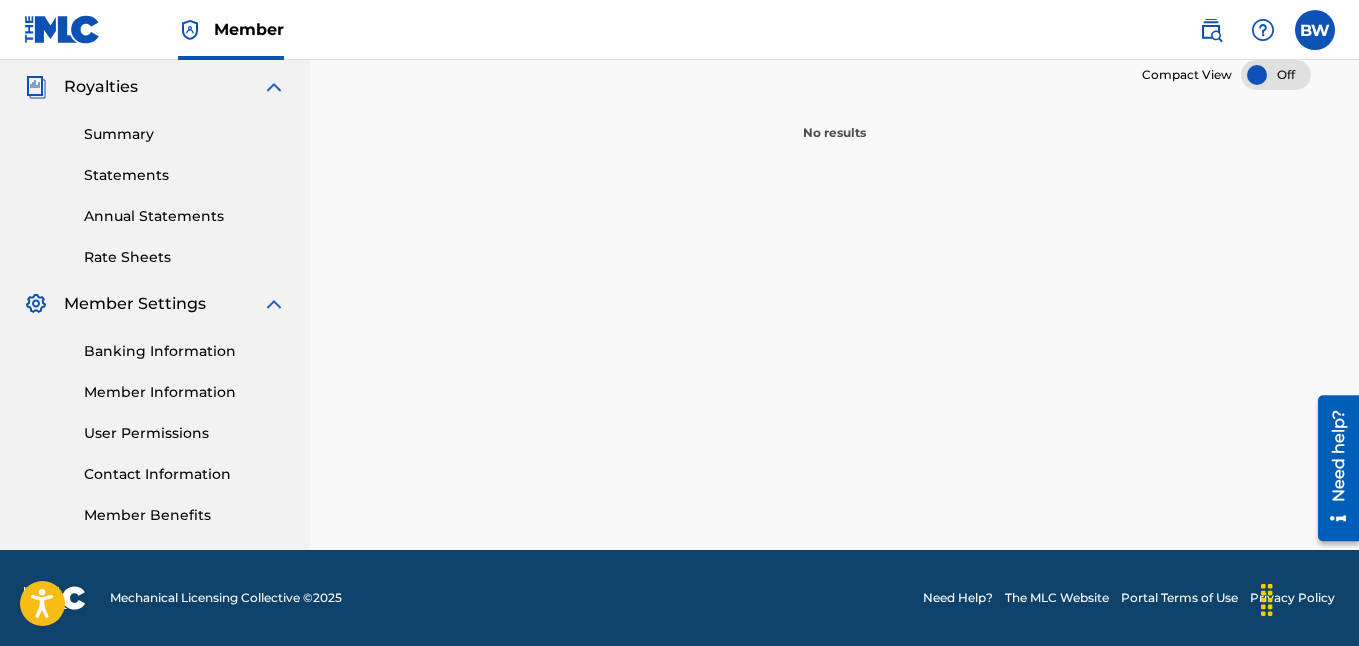 scroll, scrollTop: 0, scrollLeft: 0, axis: both 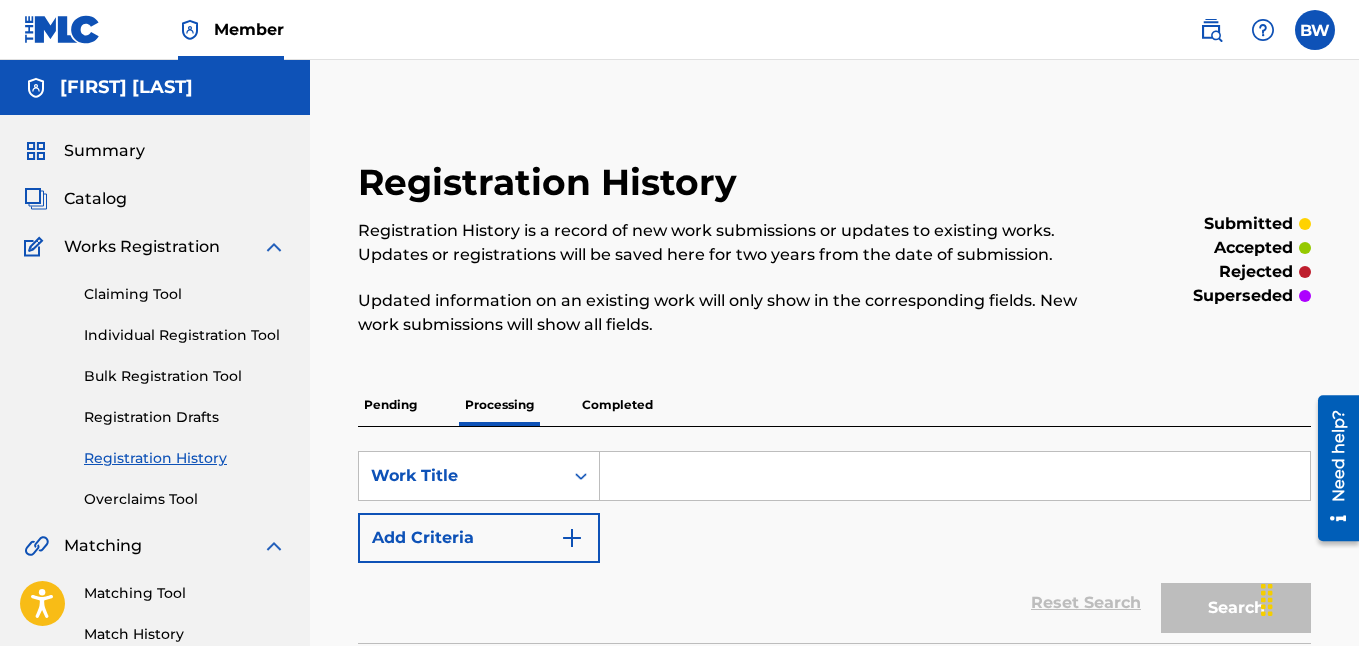 click on "Completed" at bounding box center (617, 405) 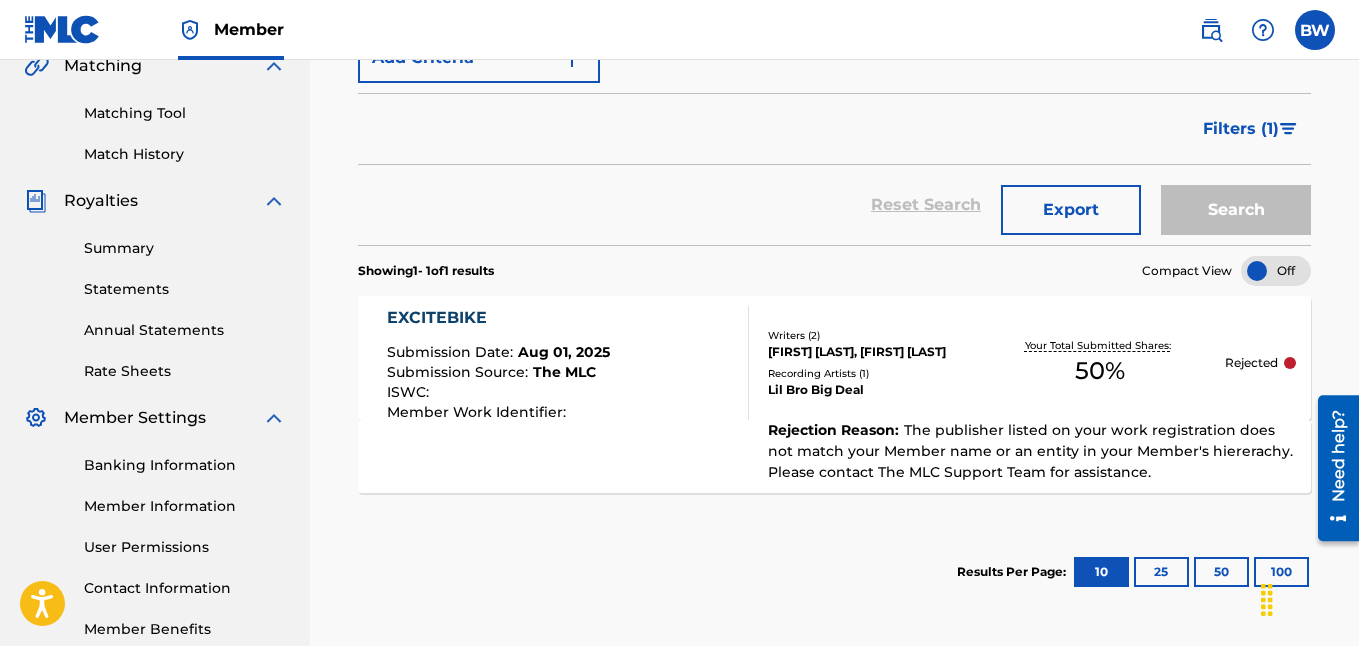 scroll, scrollTop: 594, scrollLeft: 0, axis: vertical 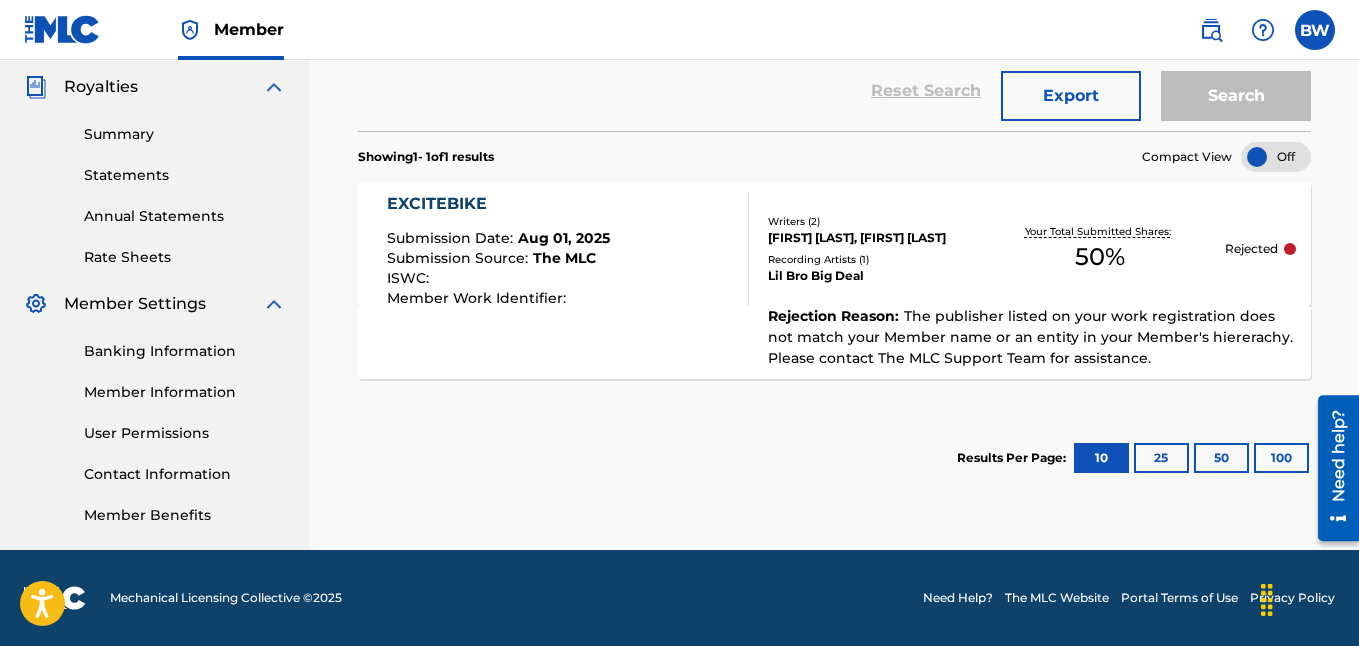click on "The publisher listed on your work registration does not match your Member name or an entity in your Member's hiererachy. Please contact The MLC Support Team for assistance." at bounding box center [1030, 337] 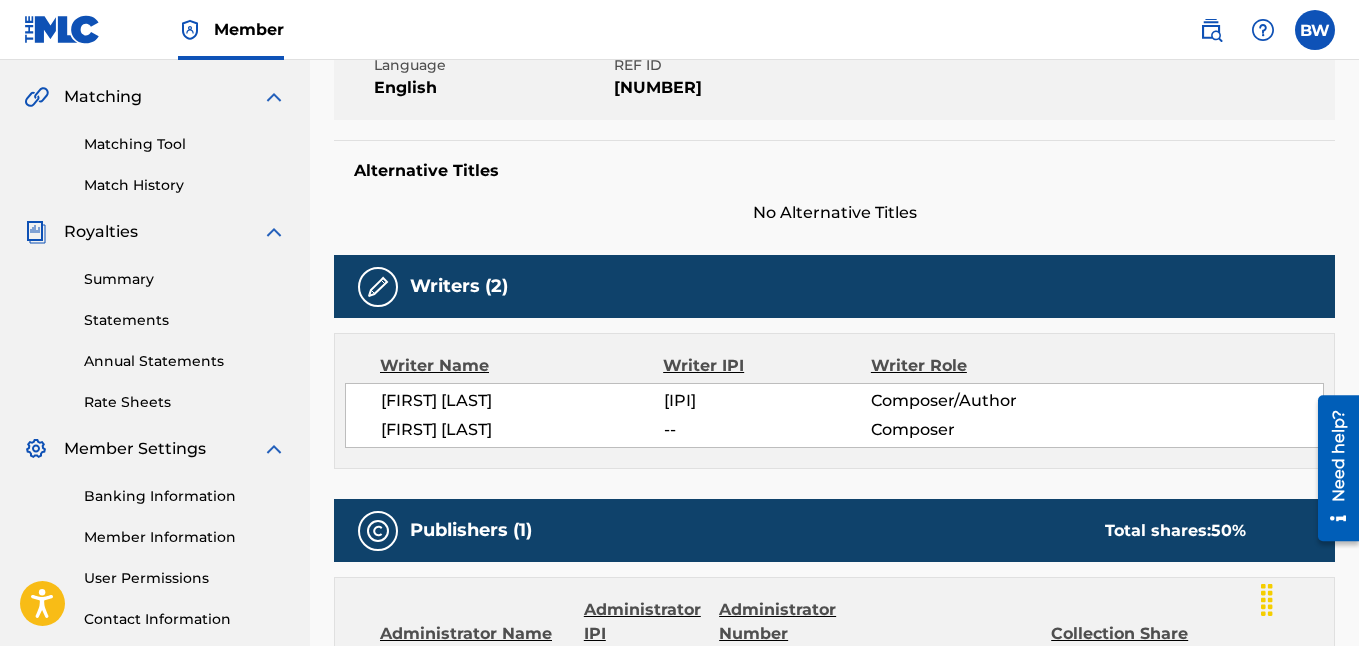 scroll, scrollTop: 450, scrollLeft: 0, axis: vertical 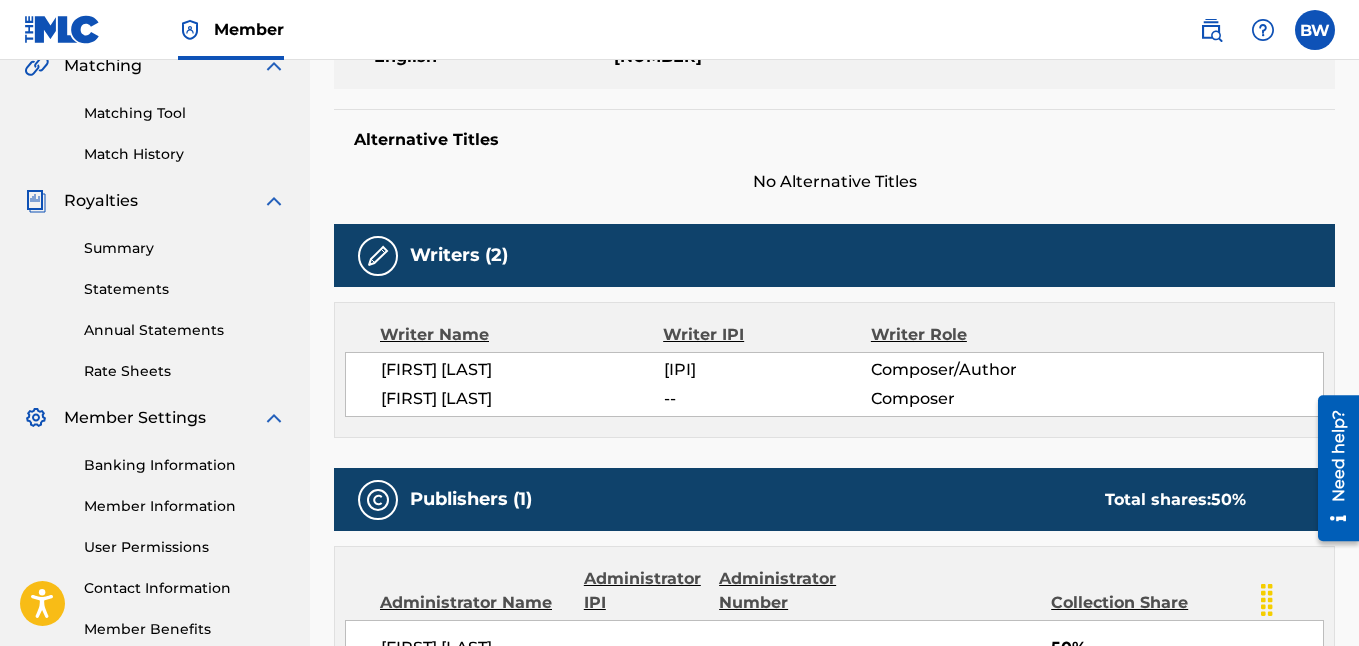 click on "Submission Date: [DATE] [BRAND] Work Detail Member Work Identifier -- MLC Song Code -- ISWC -- Duration 02:48 Language English REF ID [NUMBER] Alternative Titles No Alternative Titles Writers (2) Writer Name Writer IPI Writer Role [FIRST] [LAST] [IPI] Composer/Author [FIRST] [LAST] -- Composer Publishers (1) Total shares: 50% Administrator Name Administrator IPI Administrator Number Collection Share [FIRST] [LAST] -- -- 50% Admin Original Publisher Connecting Line Publisher Name Publisher IPI Publisher Number Represented Writers Songtrust [IPI] -- [FIRST] [LAST] Total shares: 50% Recordings (1) ? Showing 1 - 1 of 1 results Recording Artist Recording Title ISRC Release Date Label Duration [ARTIST] [BRAND] -- 08/12/2025 JuuG Or Bust 02:48" at bounding box center [834, 369] 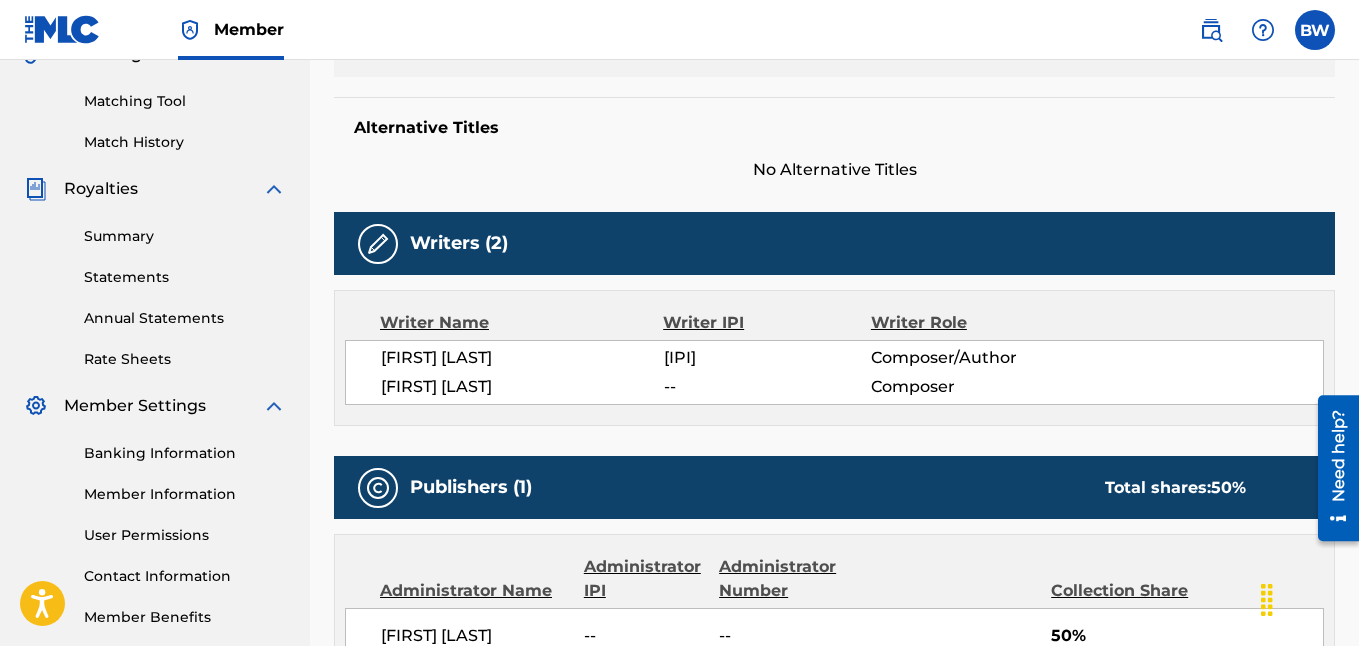 scroll, scrollTop: 700, scrollLeft: 0, axis: vertical 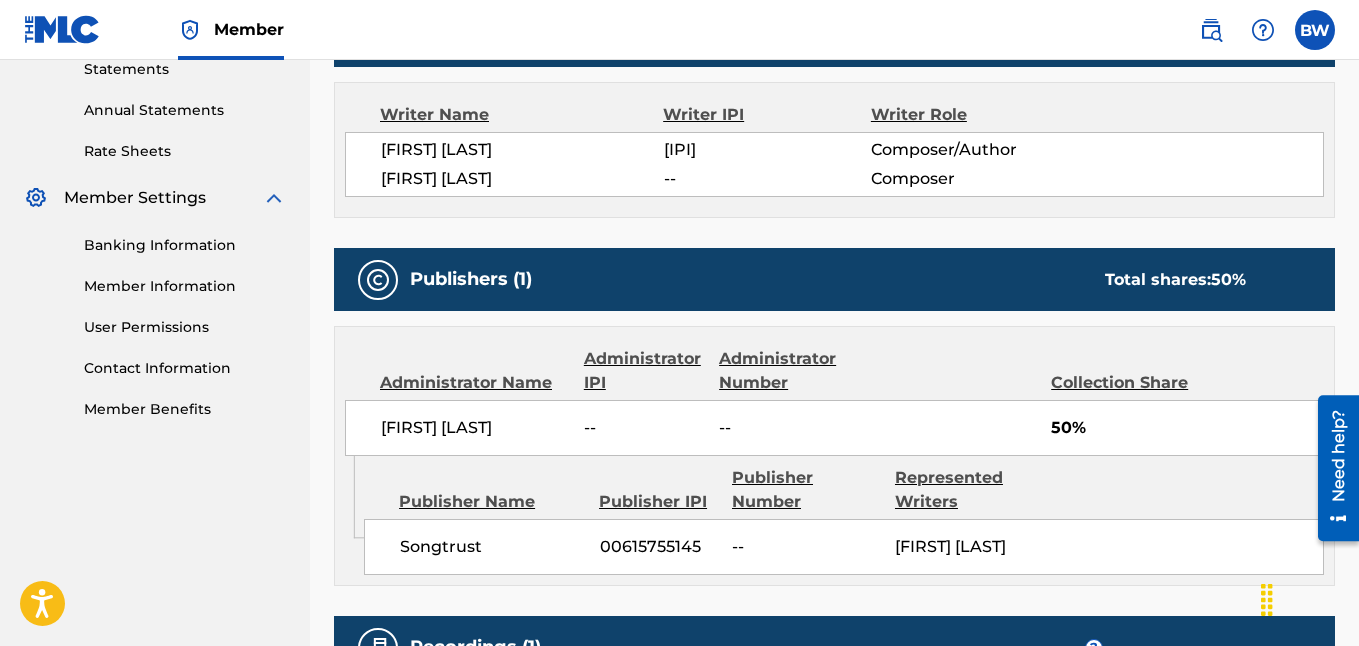 click on "Contact Information" at bounding box center [185, 368] 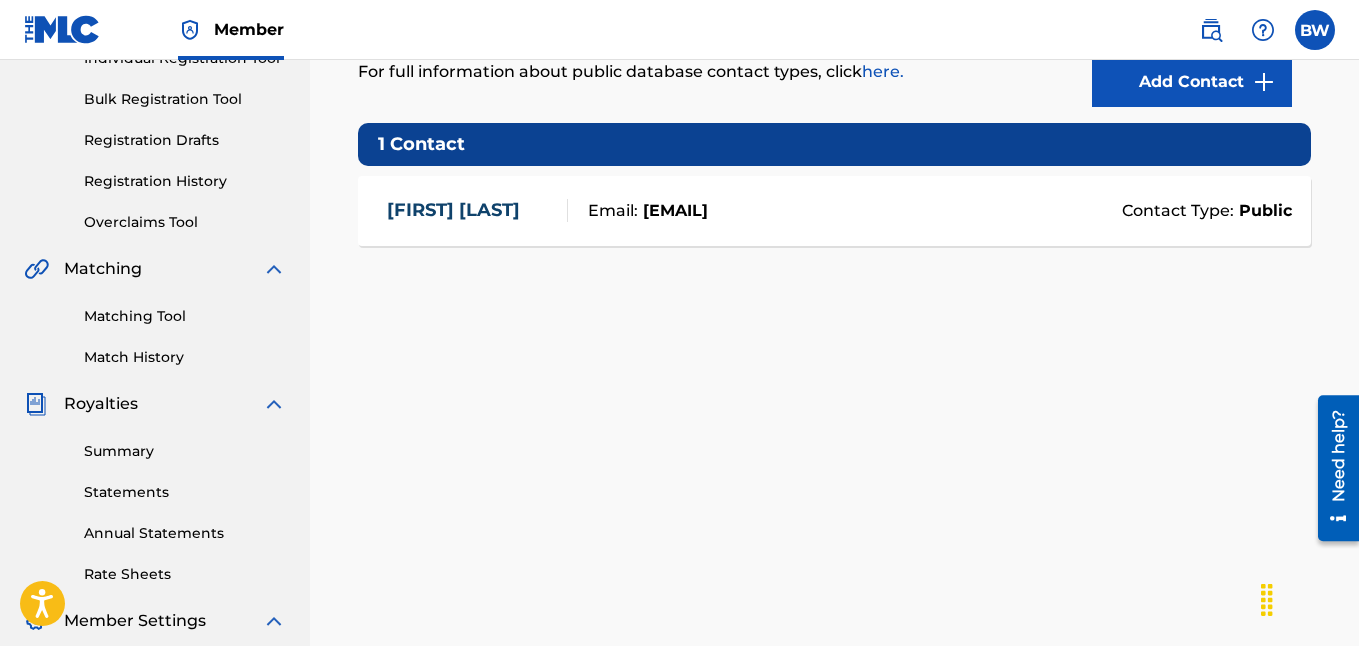 scroll, scrollTop: 527, scrollLeft: 0, axis: vertical 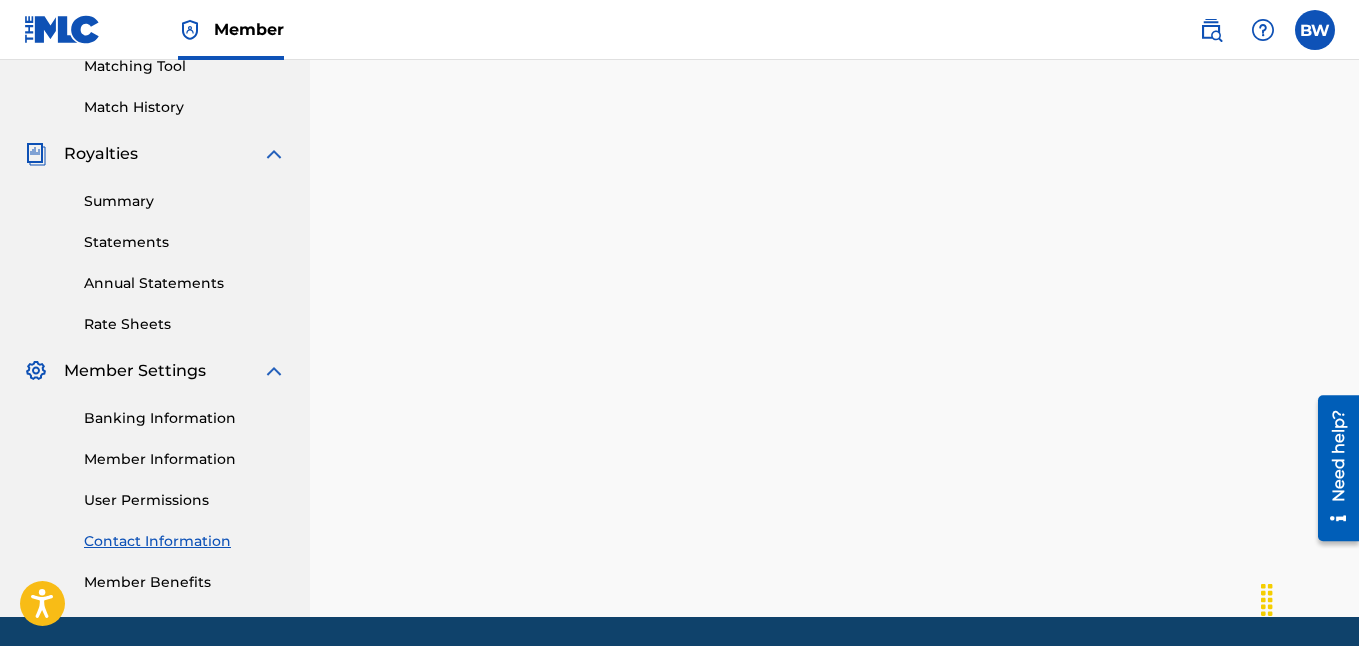 click on "Member Information" at bounding box center [185, 459] 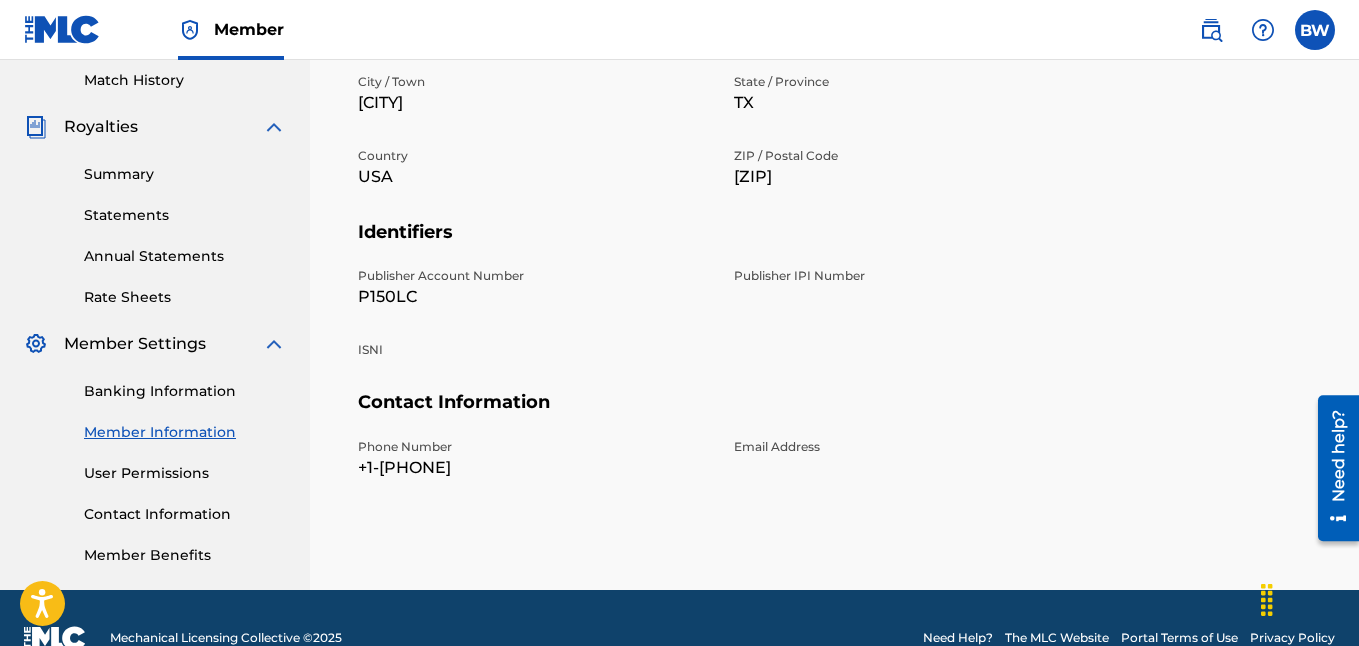 scroll, scrollTop: 594, scrollLeft: 0, axis: vertical 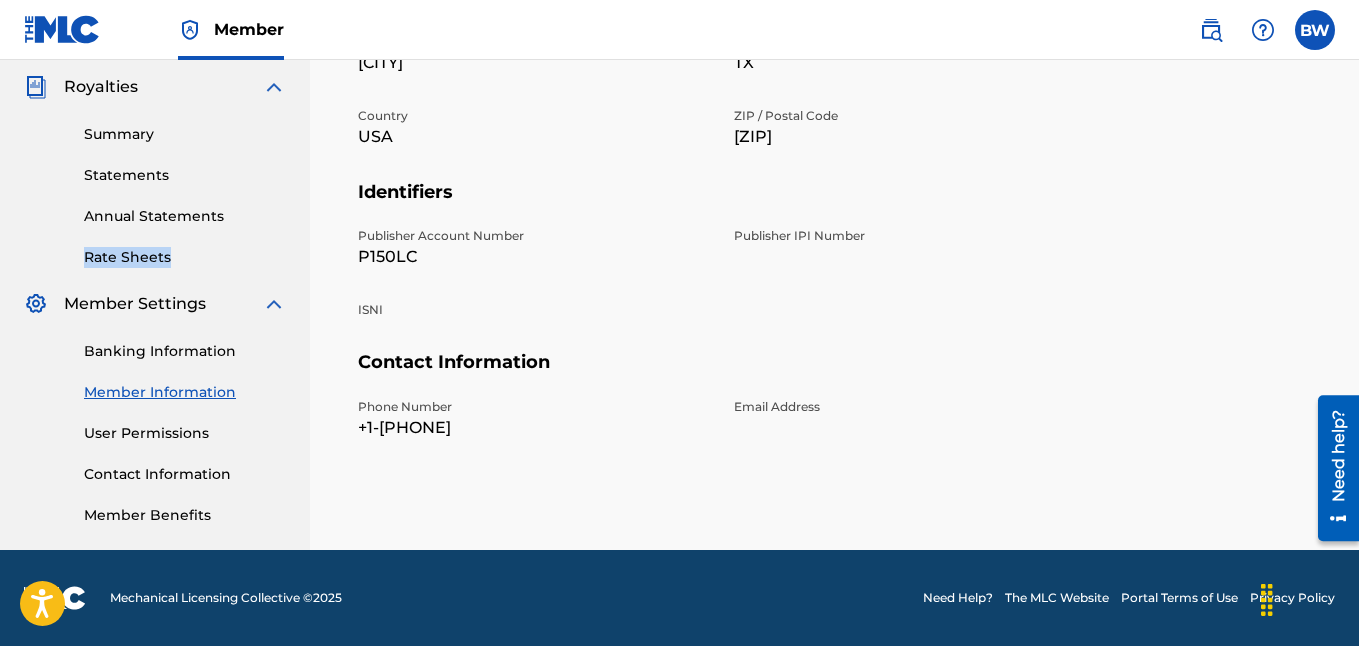 click on "Member Benefits" at bounding box center [185, 515] 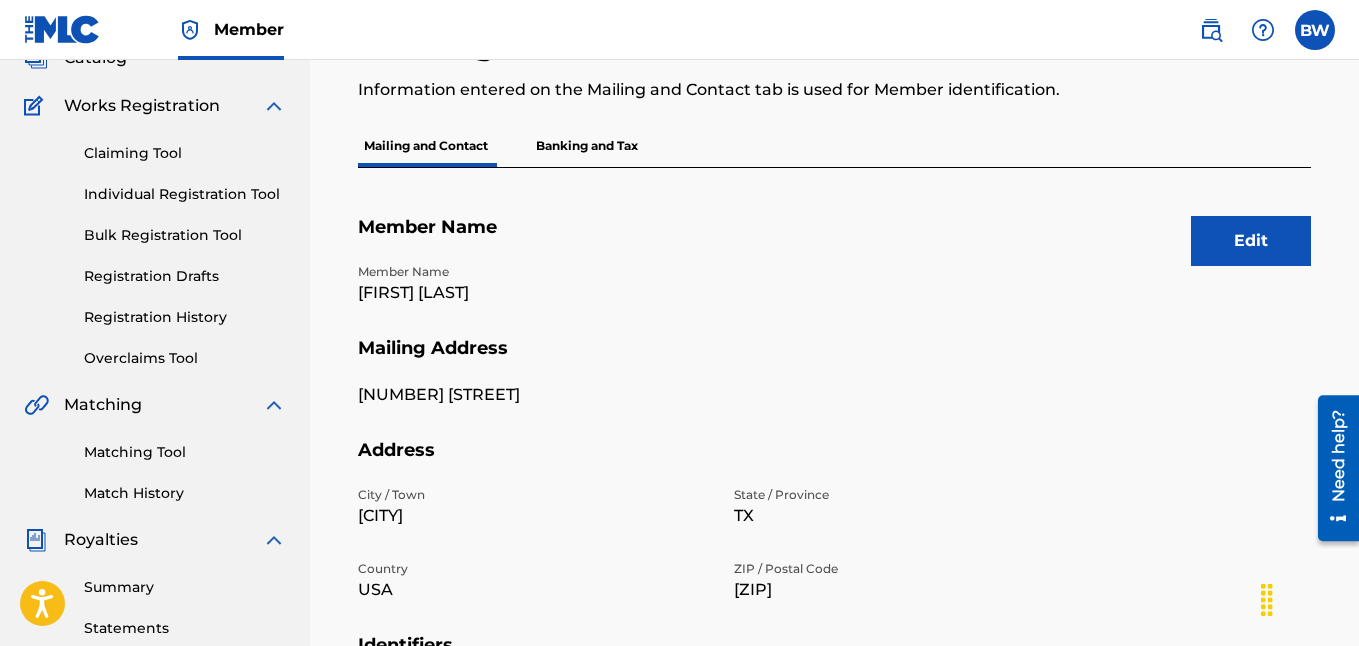 scroll, scrollTop: 0, scrollLeft: 0, axis: both 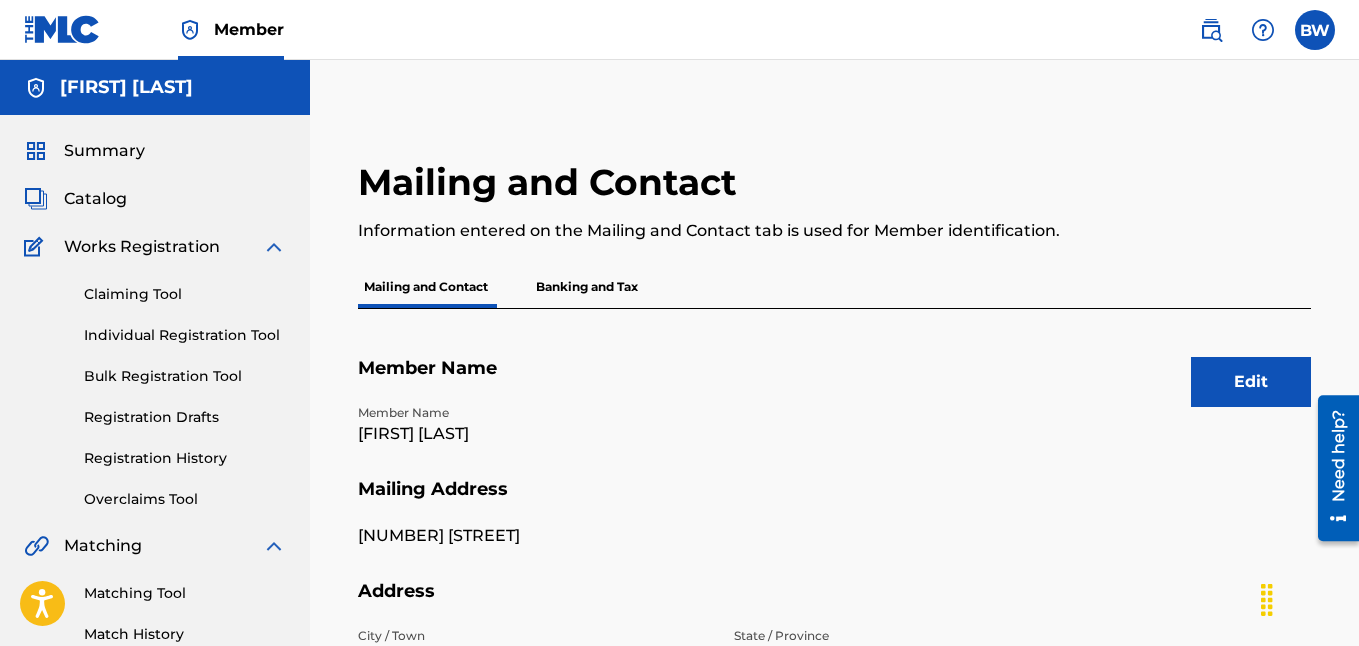click on "Works Registration" at bounding box center [142, 247] 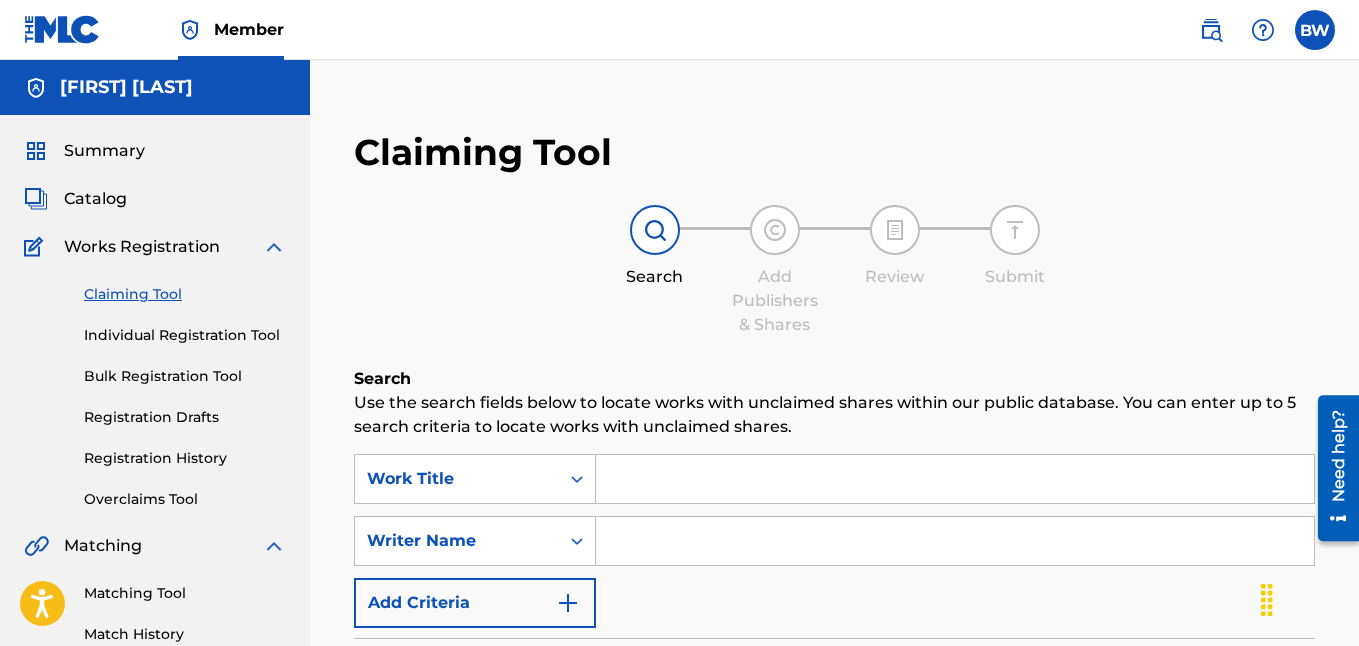 click on "Summary Catalog Works Registration Claiming Tool Individual Registration Tool Bulk Registration Tool Registration Drafts Registration History Overclaims Tool Matching Matching Tool Match History Royalties Summary Statements Annual Statements Rate Sheets Member Settings Banking Information Member Information User Permissions Contact Information Member Benefits" at bounding box center (155, 629) 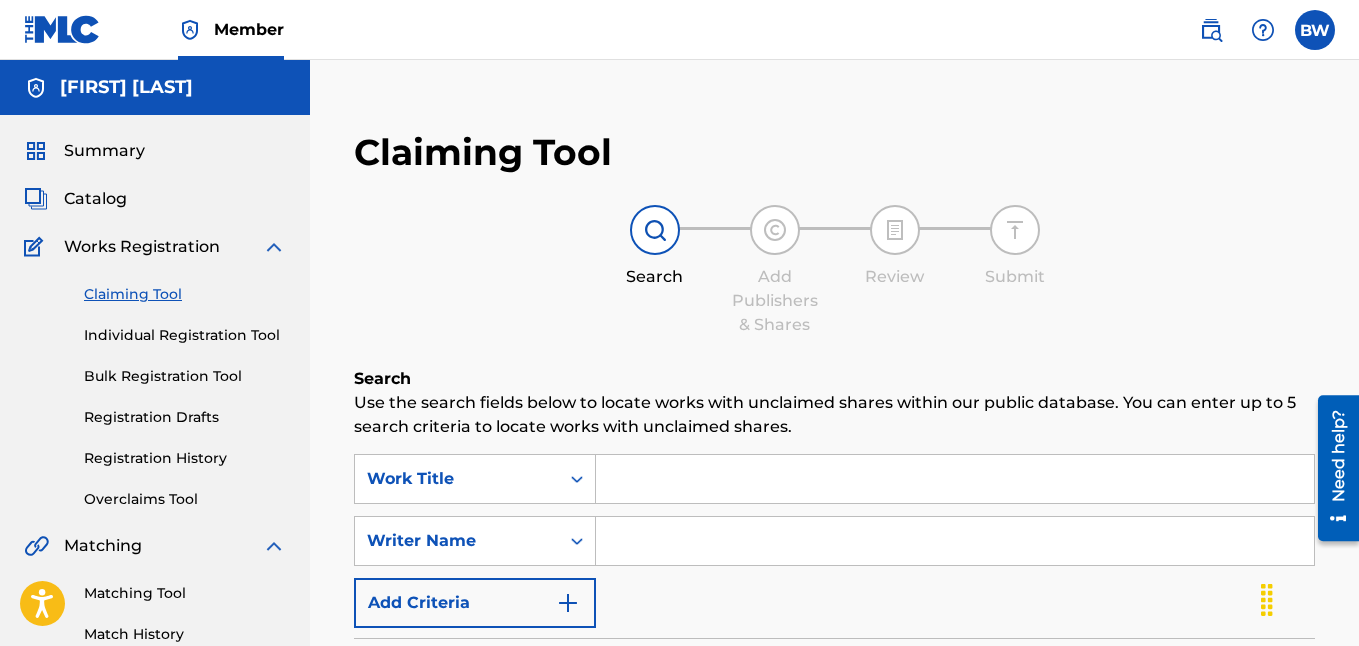 click on "Summary" at bounding box center (104, 151) 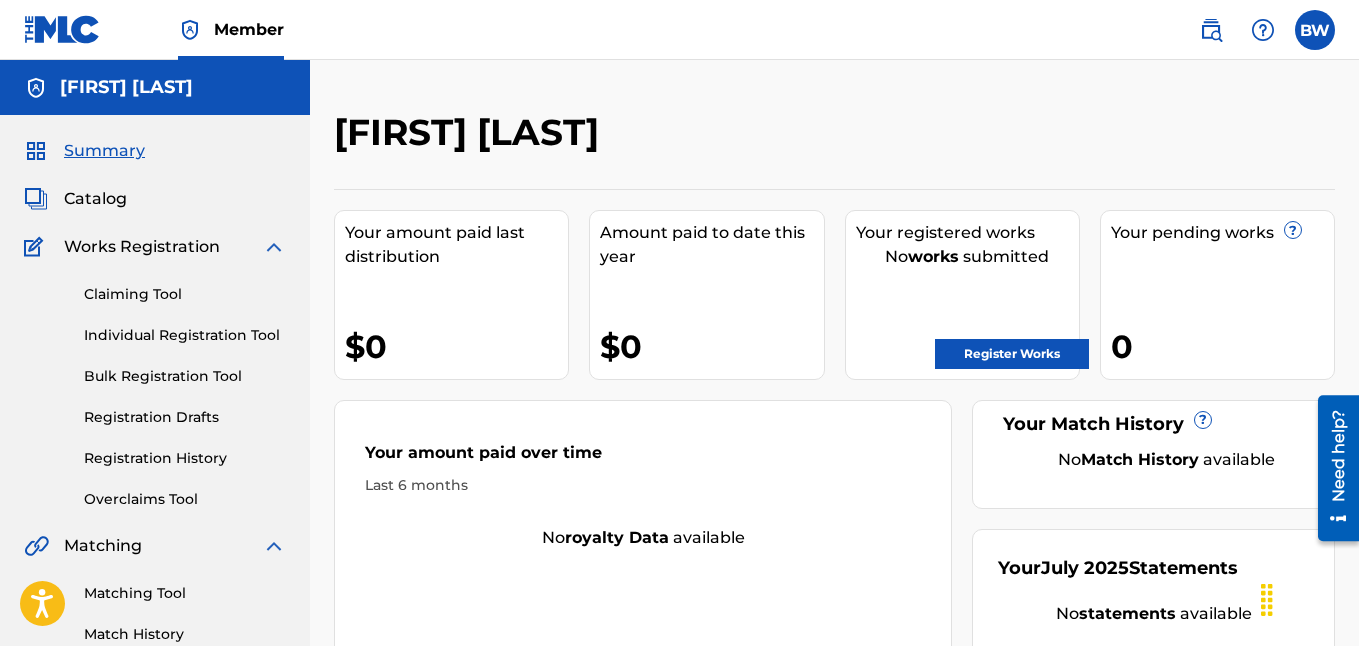 click on "[FIRST] [LAST]" at bounding box center (155, 87) 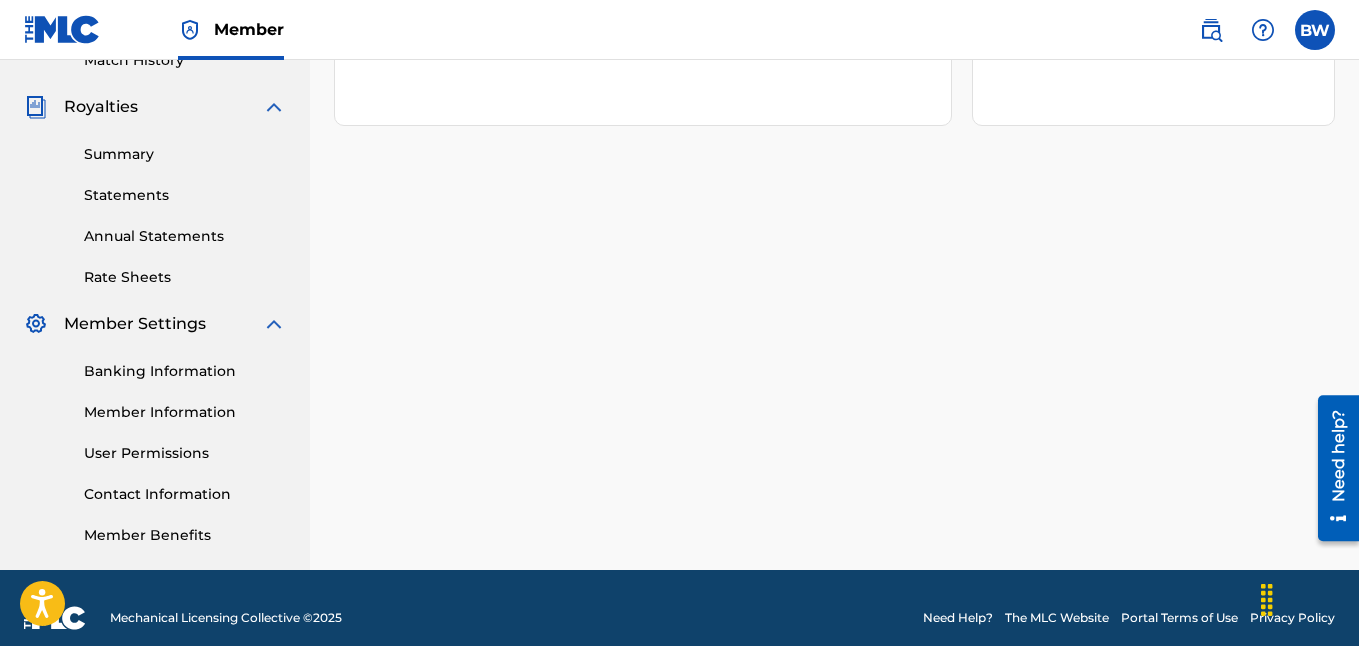 scroll, scrollTop: 594, scrollLeft: 0, axis: vertical 